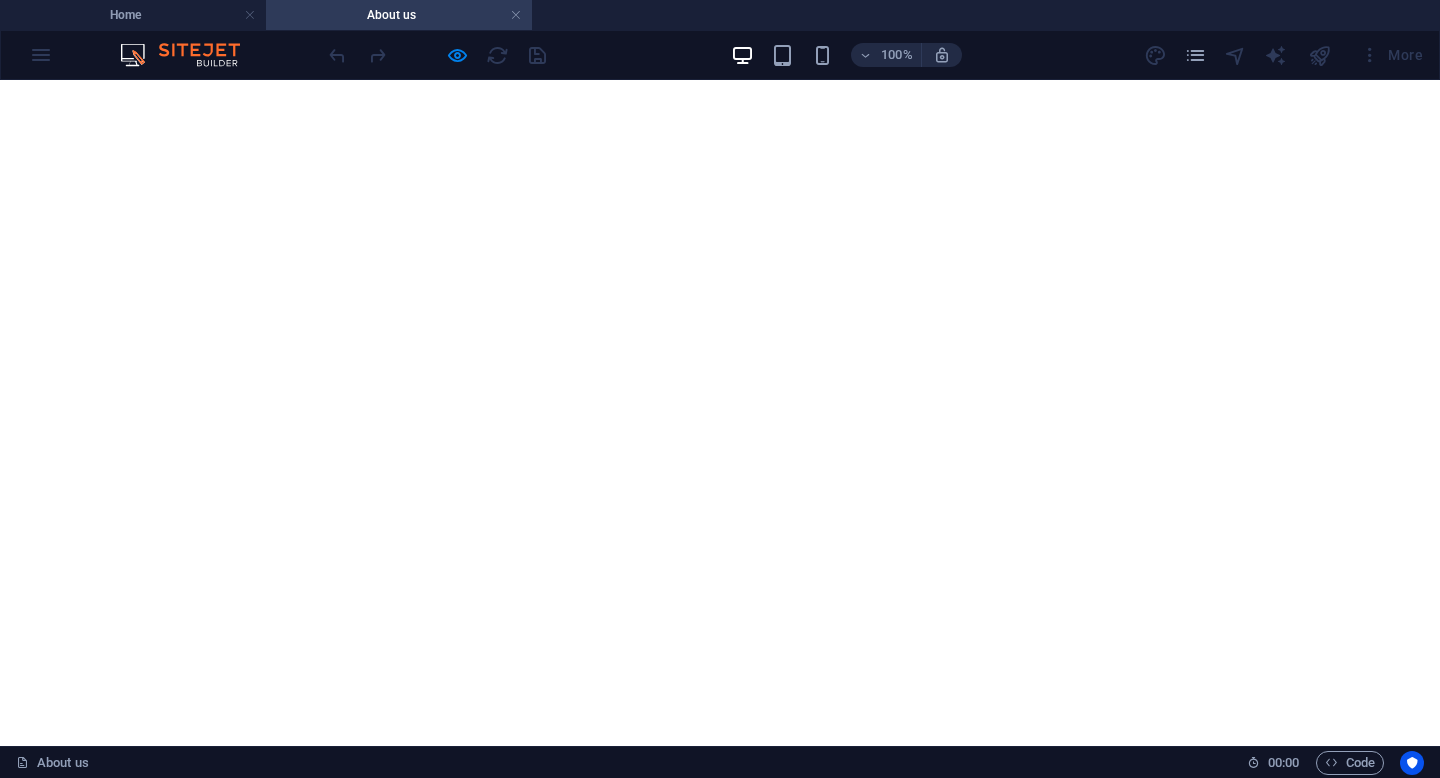 scroll, scrollTop: 0, scrollLeft: 0, axis: both 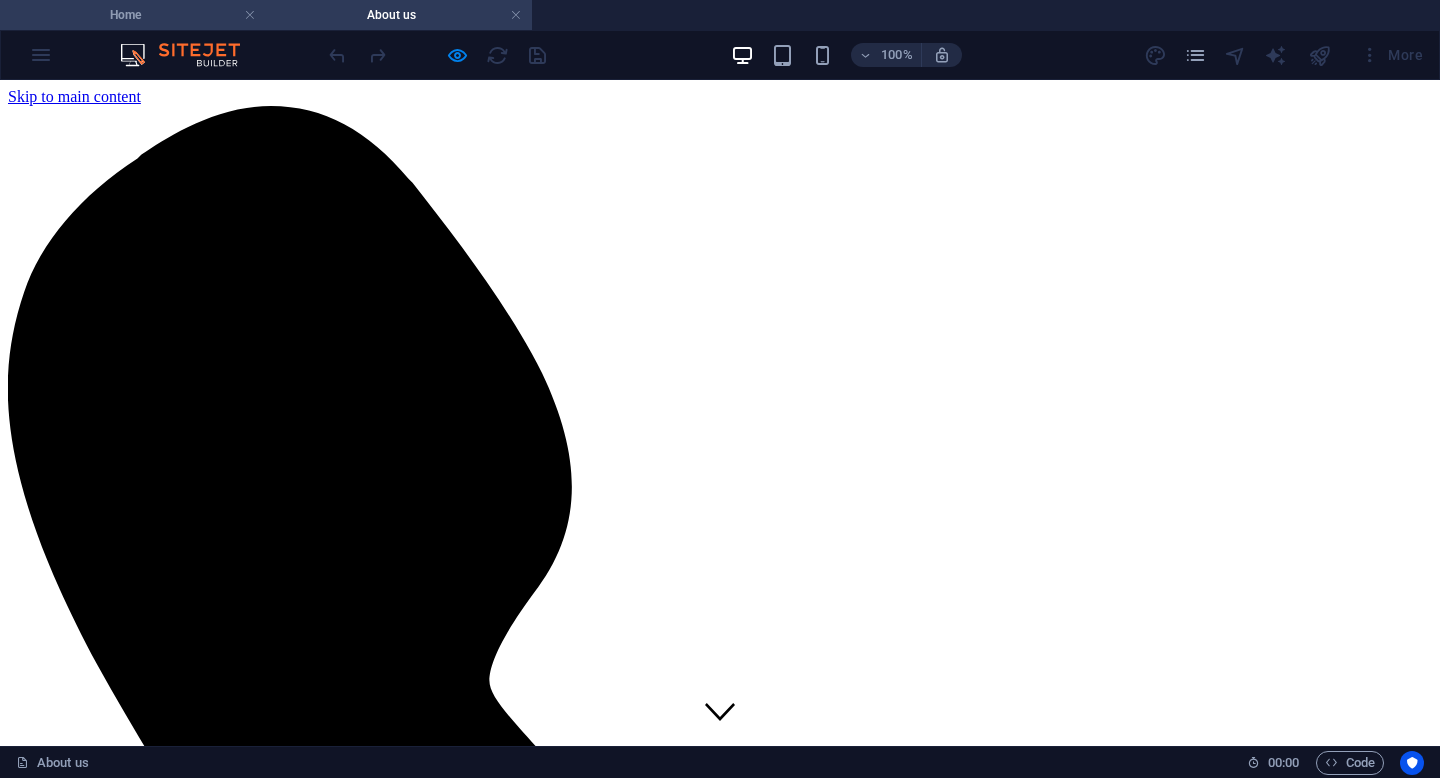 click on "Home" at bounding box center [133, 15] 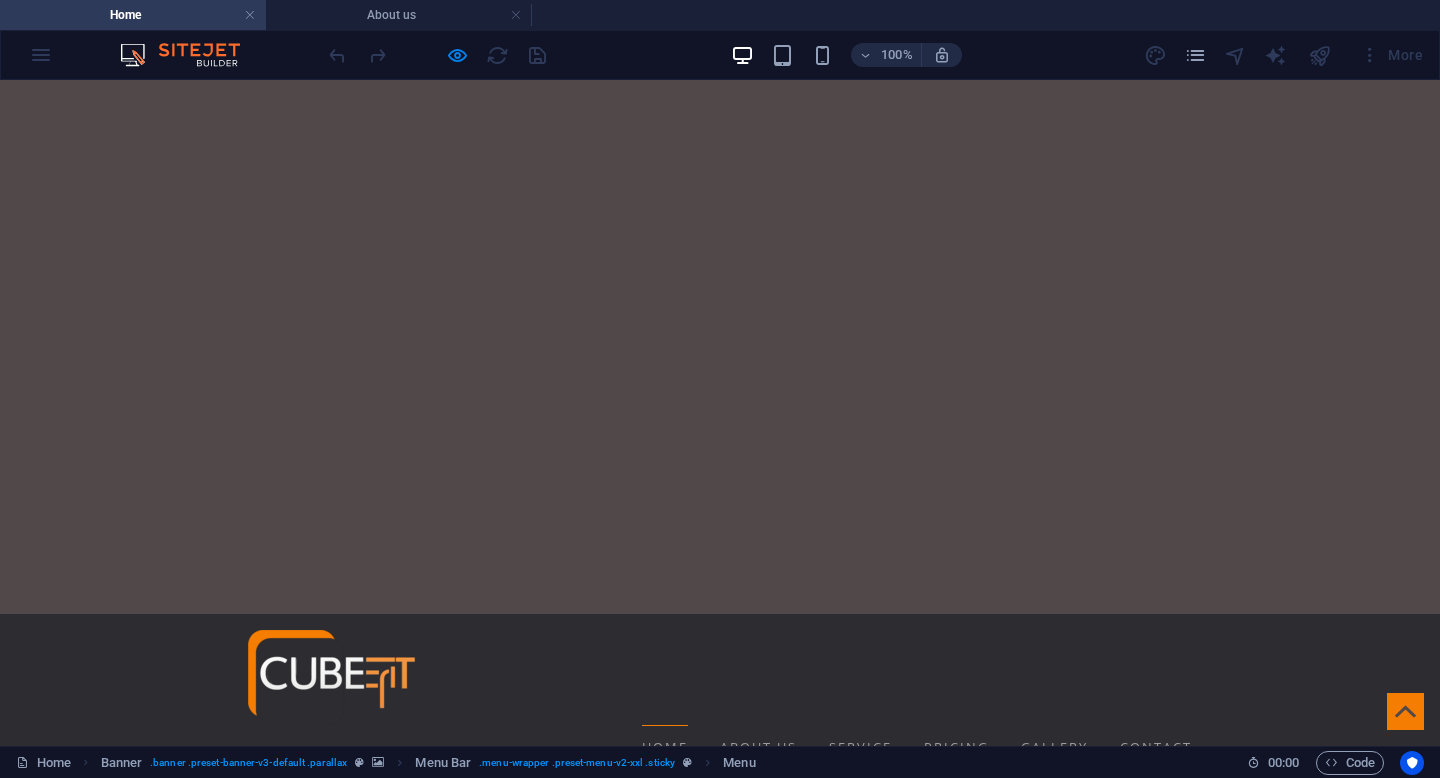 scroll, scrollTop: 0, scrollLeft: 0, axis: both 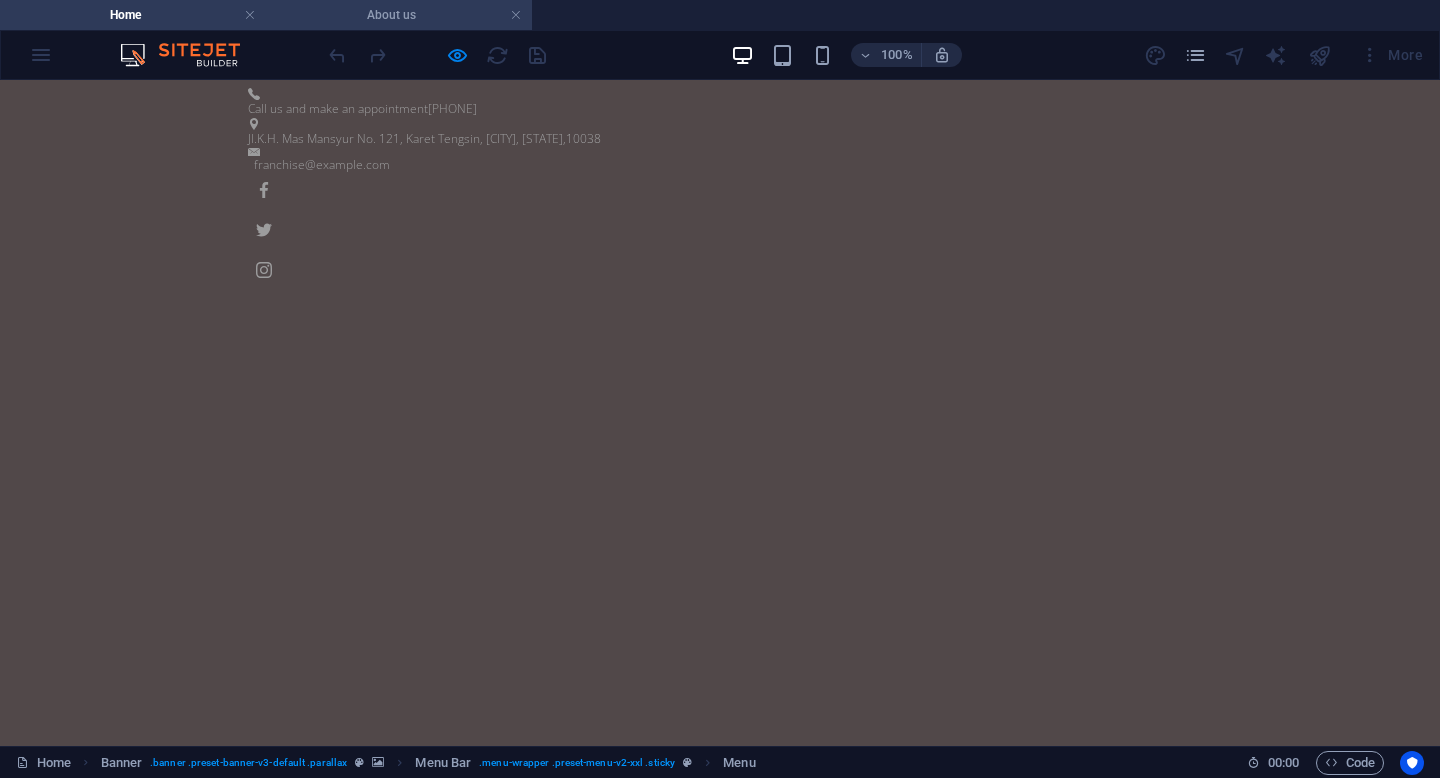 click on "About us" at bounding box center (399, 15) 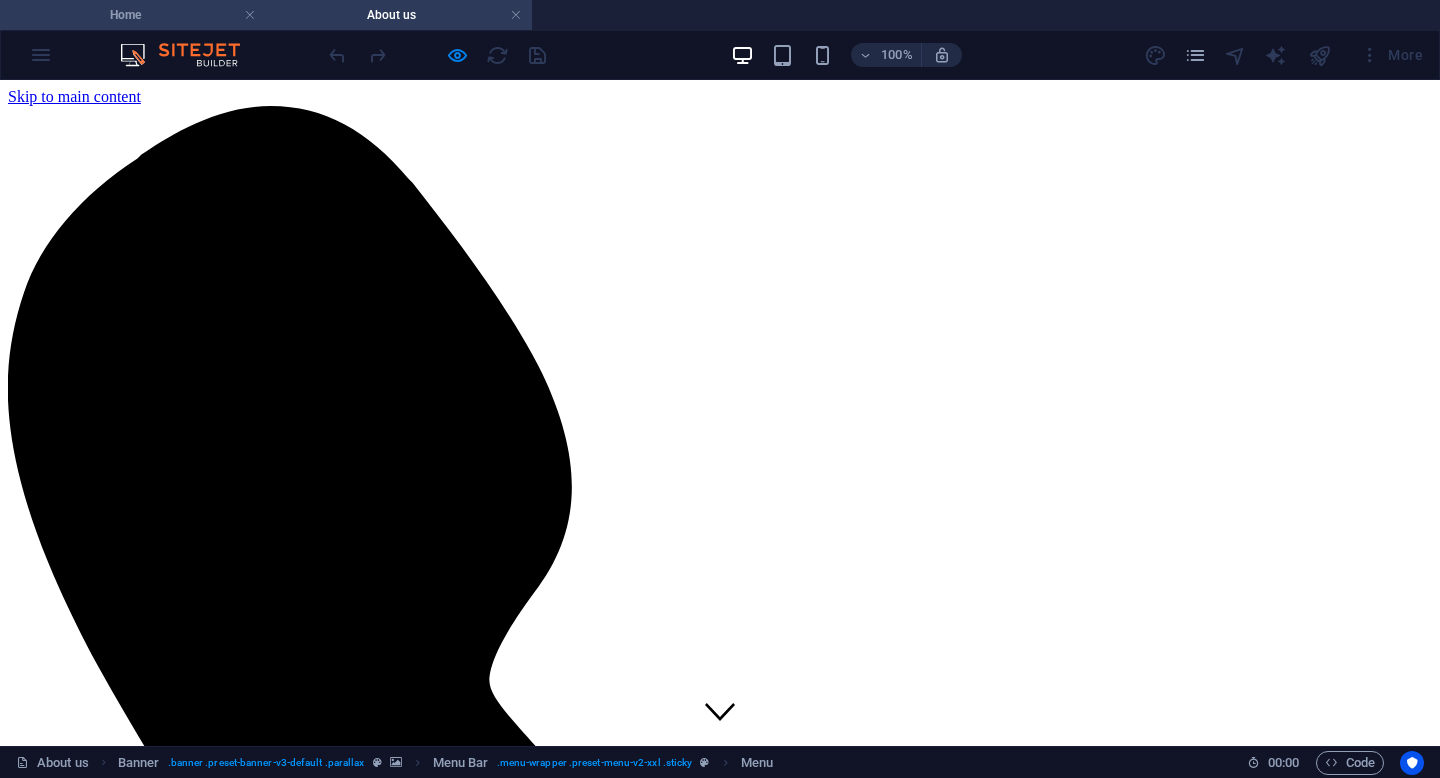 click on "Home" at bounding box center [133, 15] 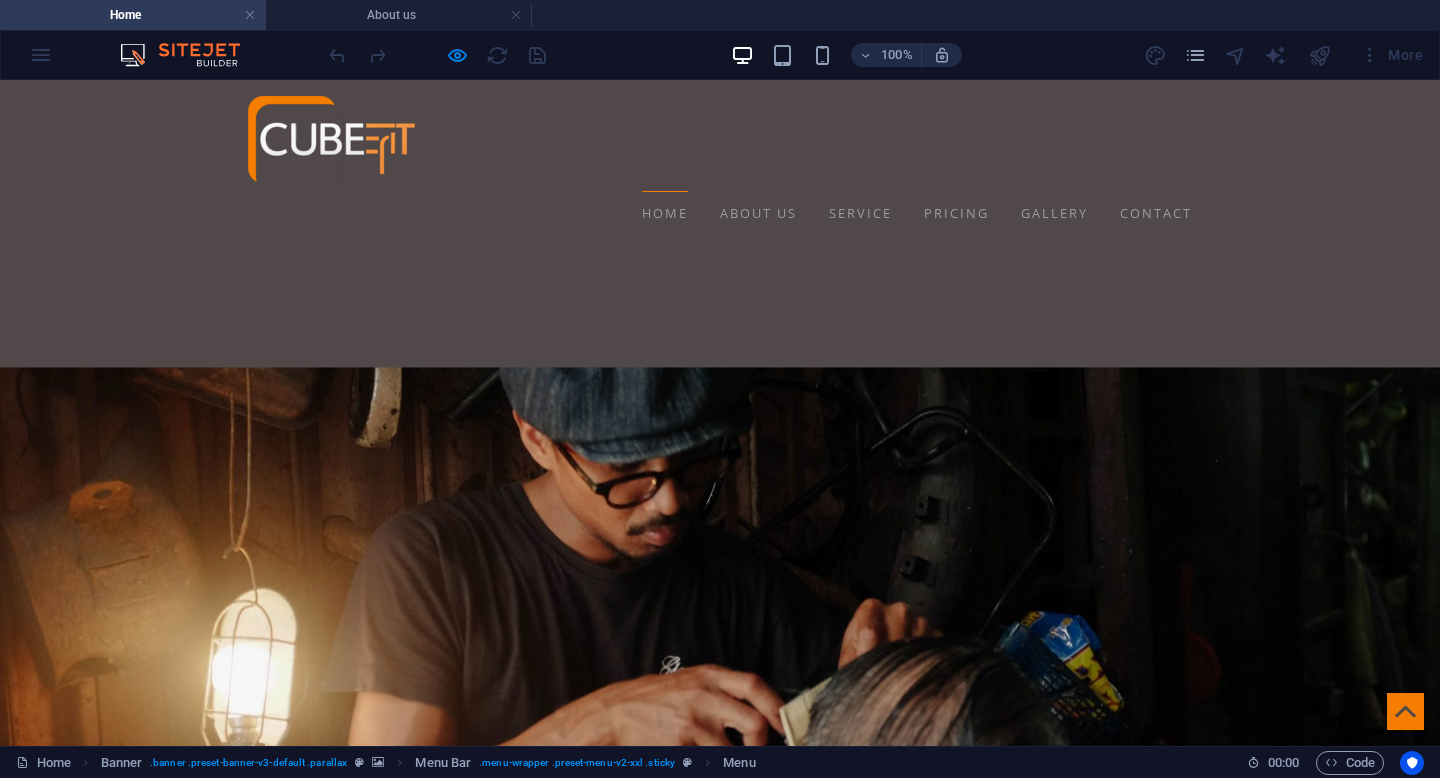 scroll, scrollTop: 2728, scrollLeft: 0, axis: vertical 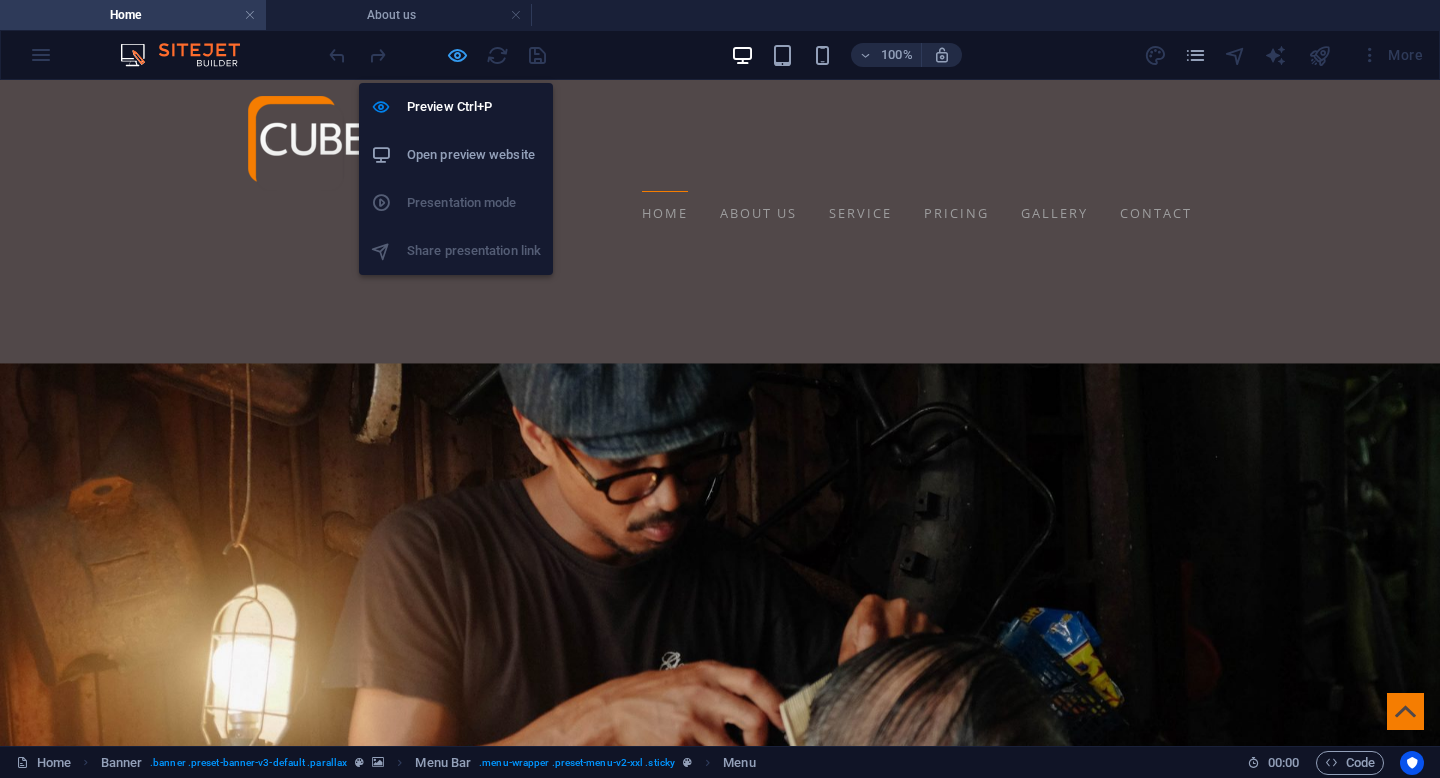 click at bounding box center (457, 55) 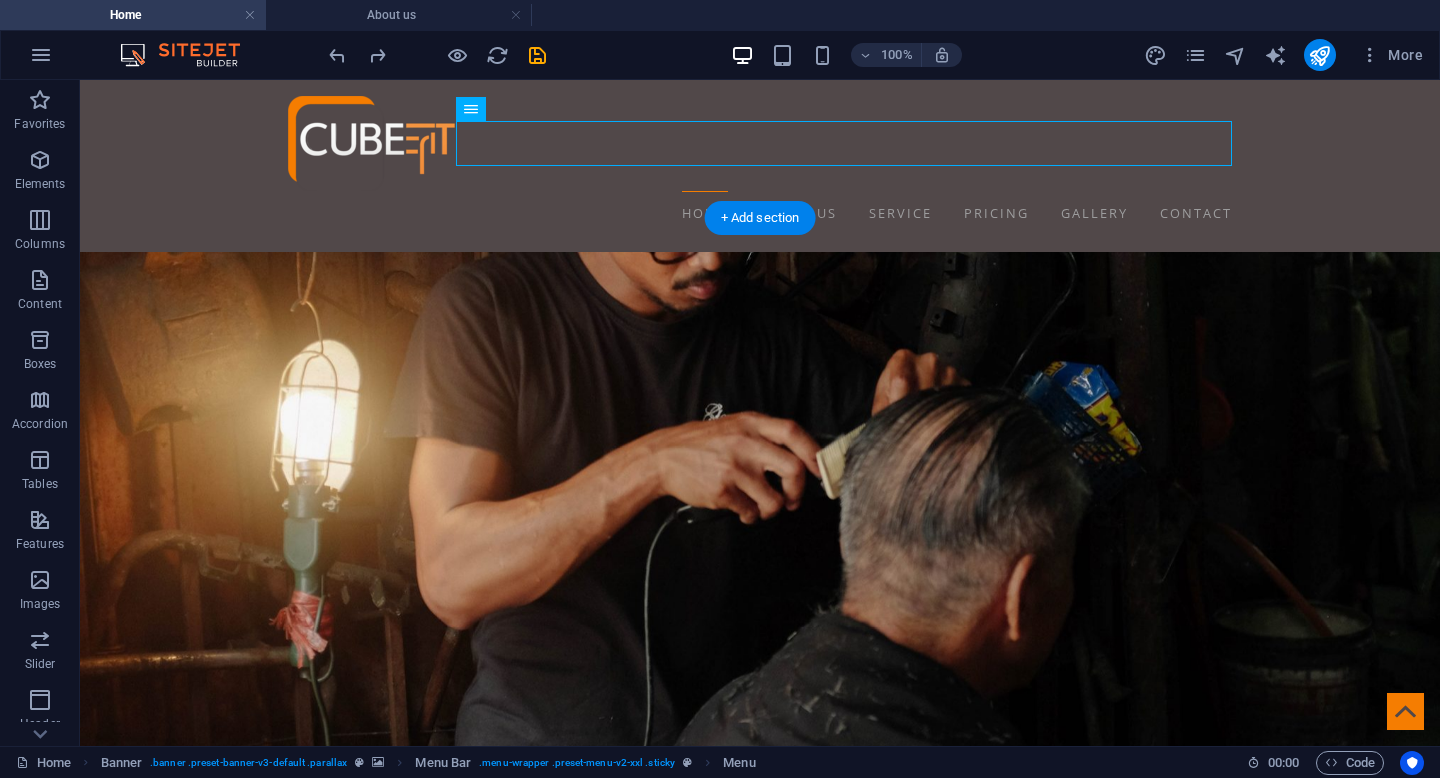 click at bounding box center [760, 11985] 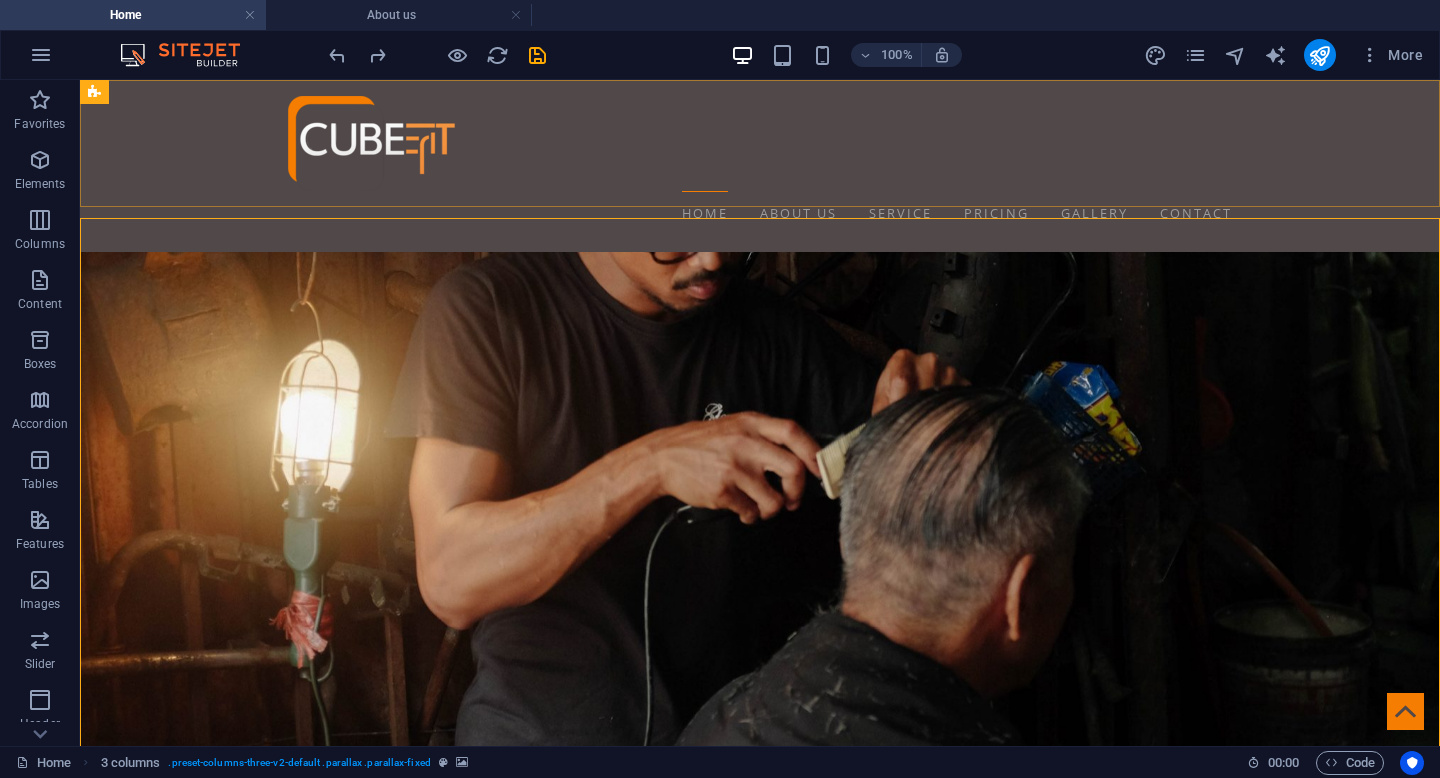 click on "Home About us Service Pricing Gallery Contact" at bounding box center [760, 166] 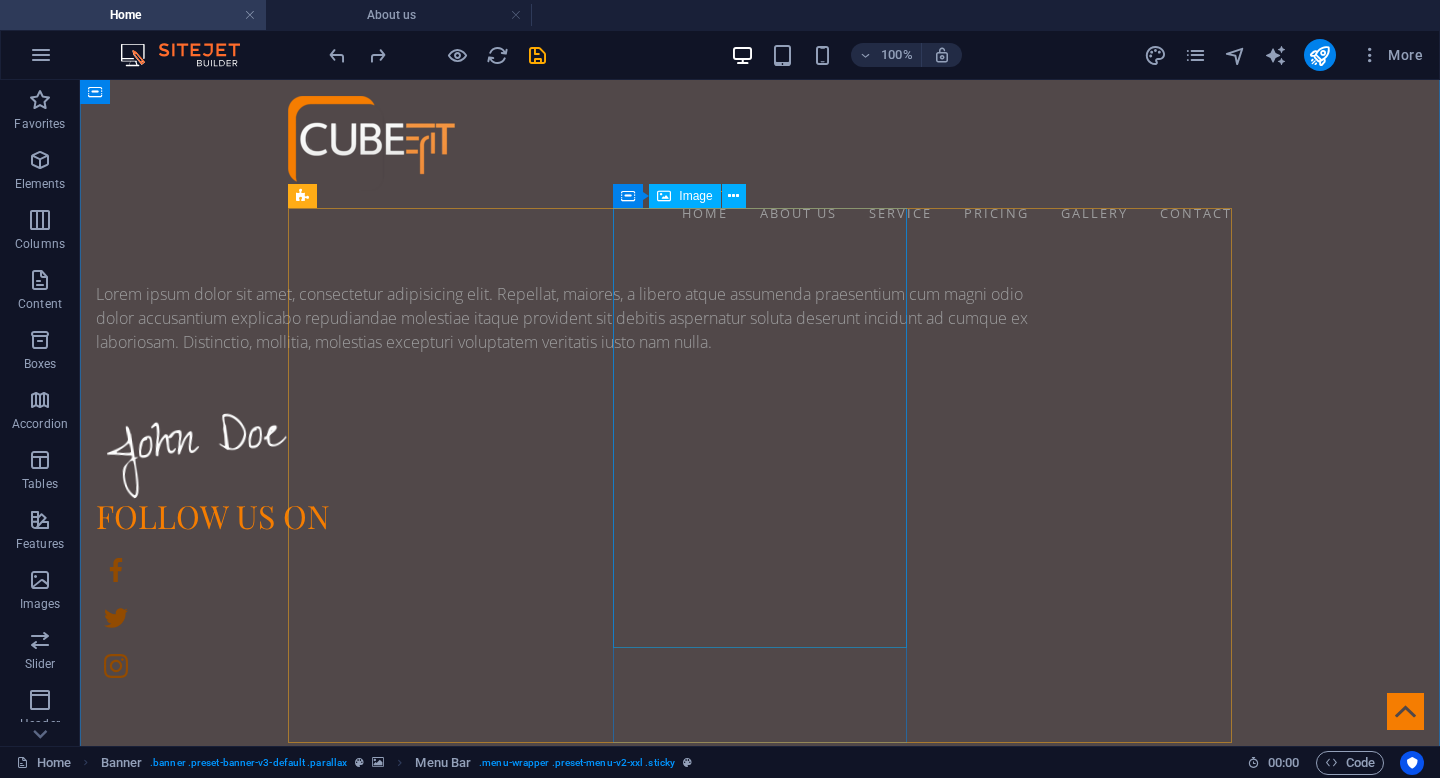 scroll, scrollTop: 2049, scrollLeft: 0, axis: vertical 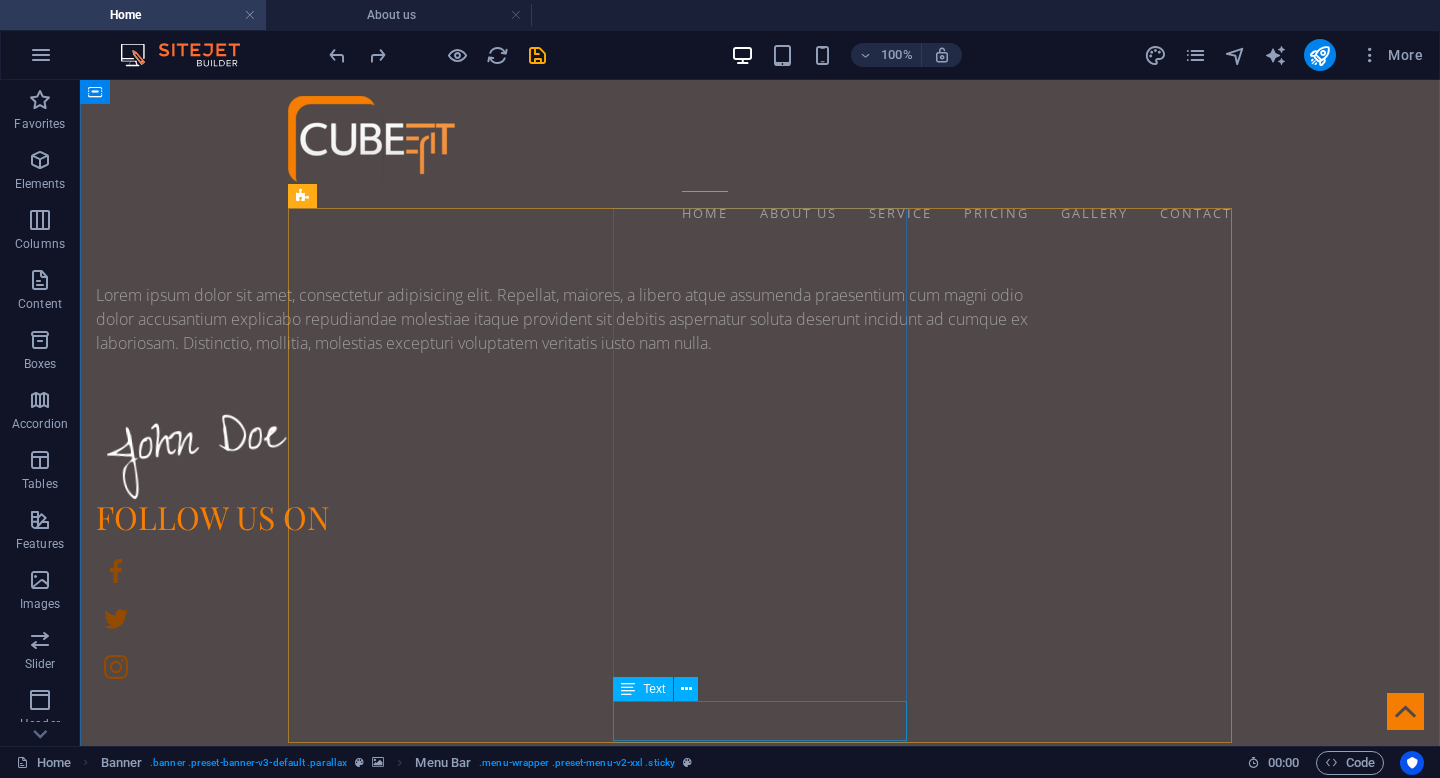 click on "Restyling & Beard Expert" at bounding box center [434, 7869] 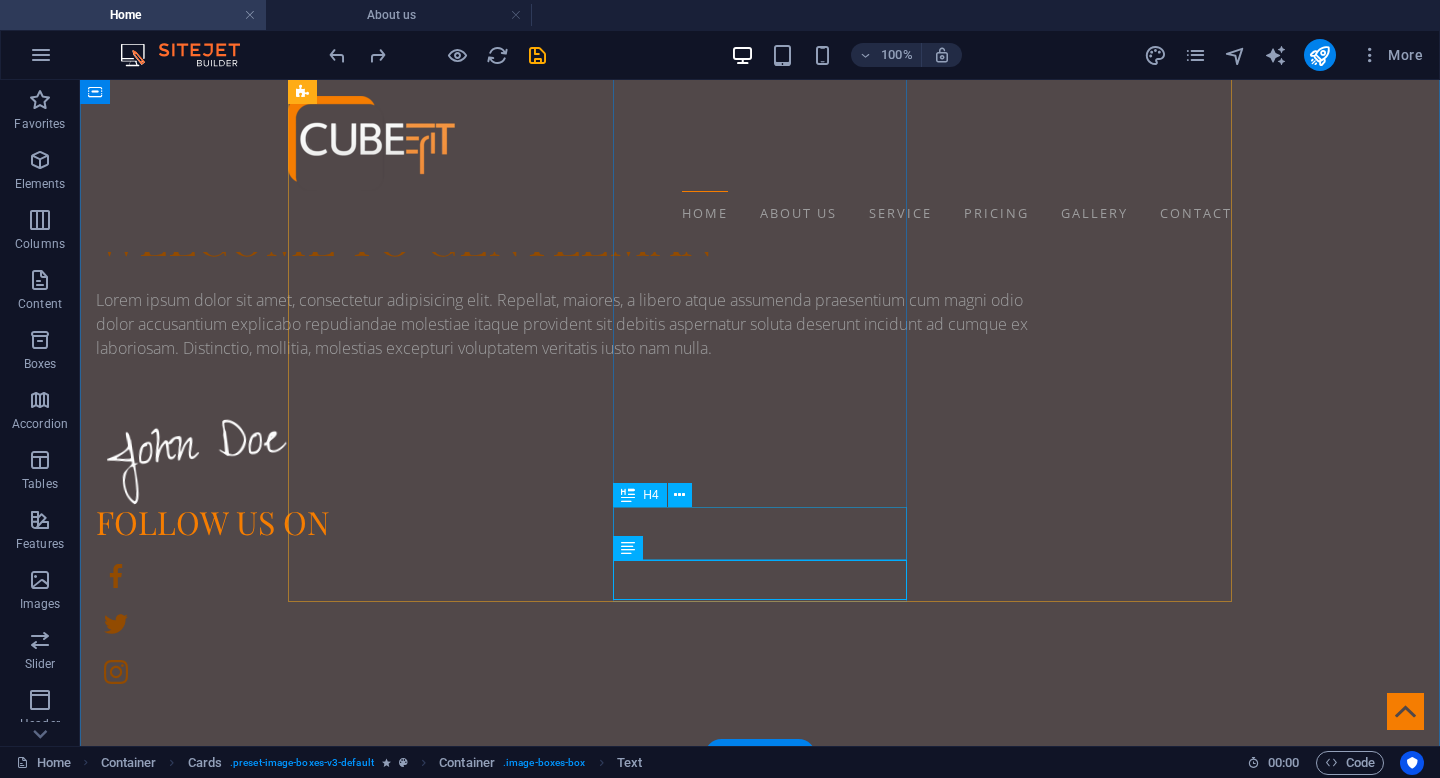 scroll, scrollTop: 2190, scrollLeft: 0, axis: vertical 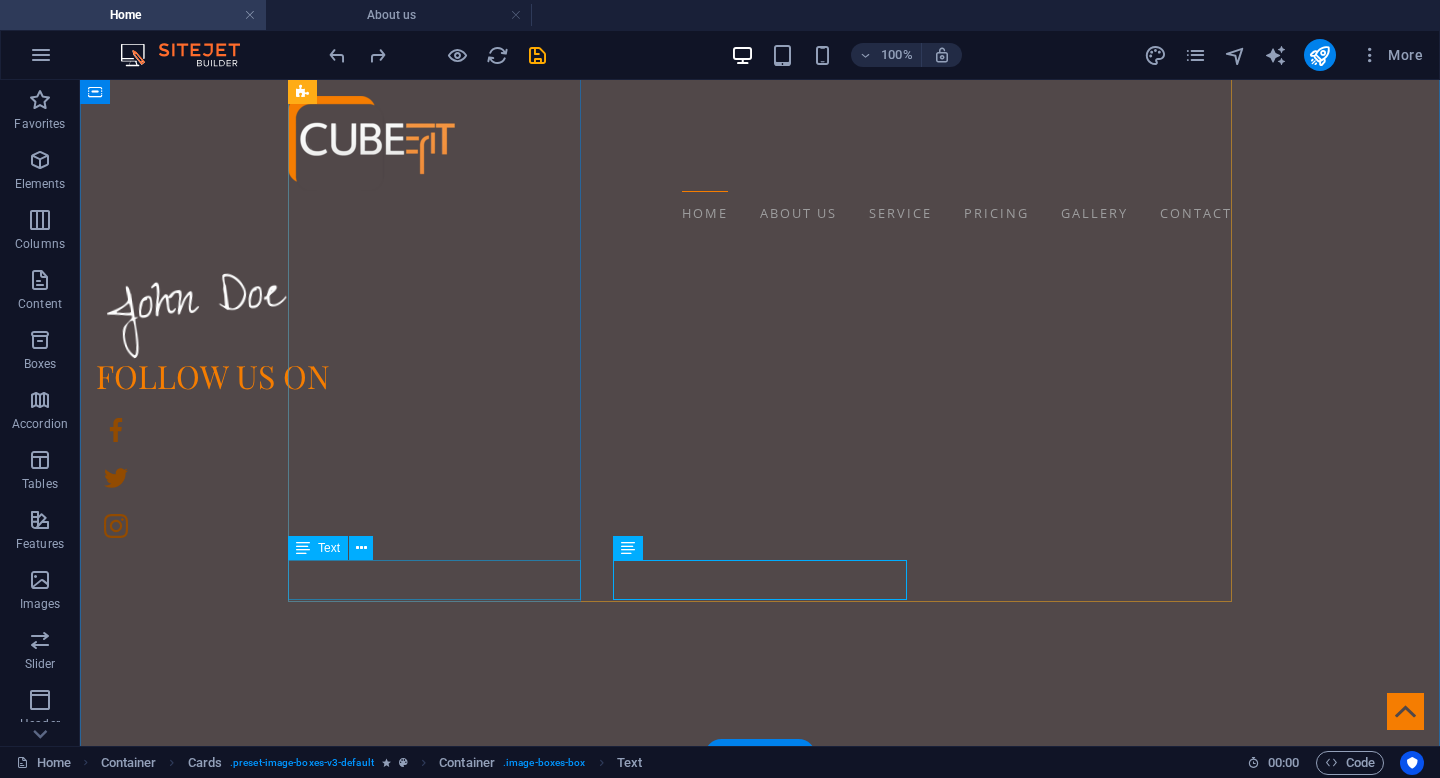 click on "CEO & Master Barber" at bounding box center [434, 6080] 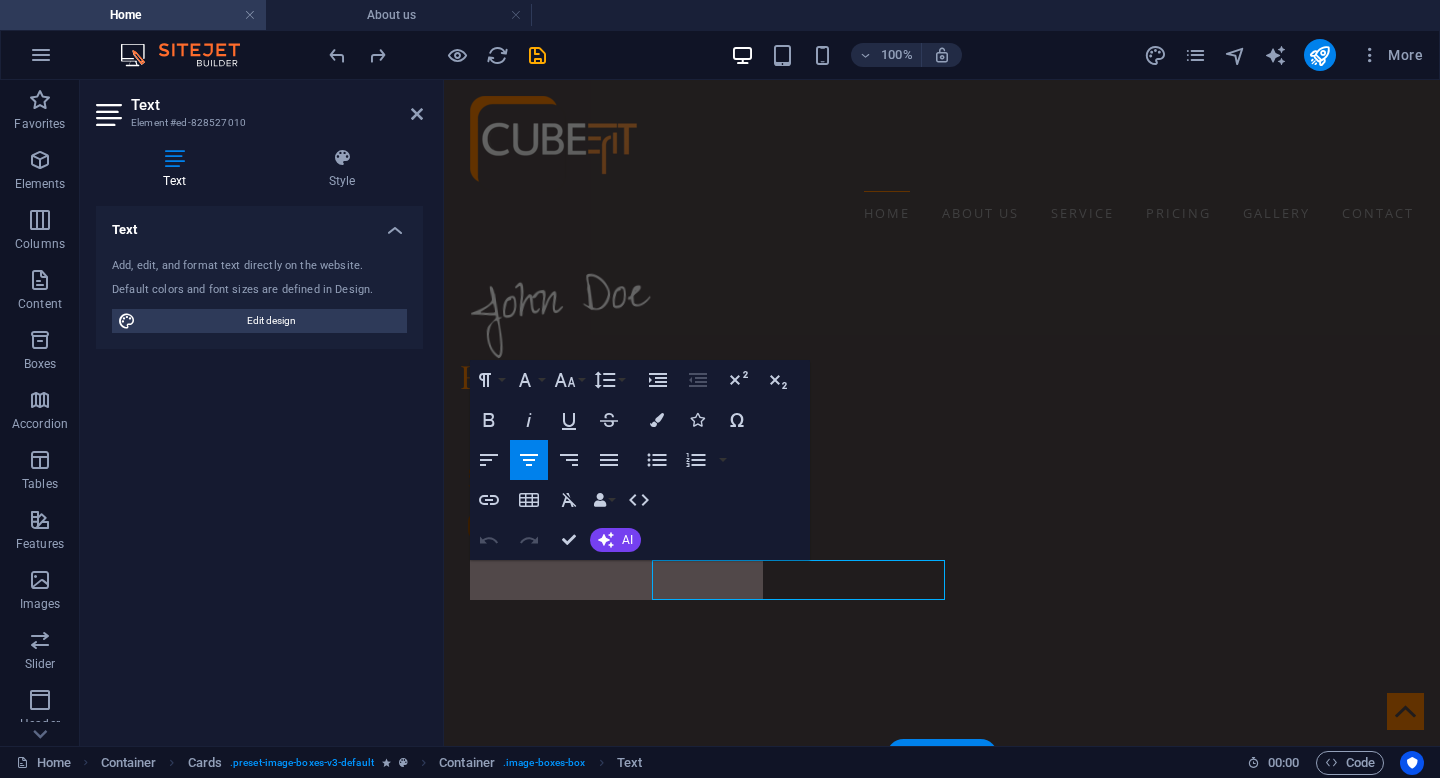 click on "CEO & Master Barber" at bounding box center [616, 6072] 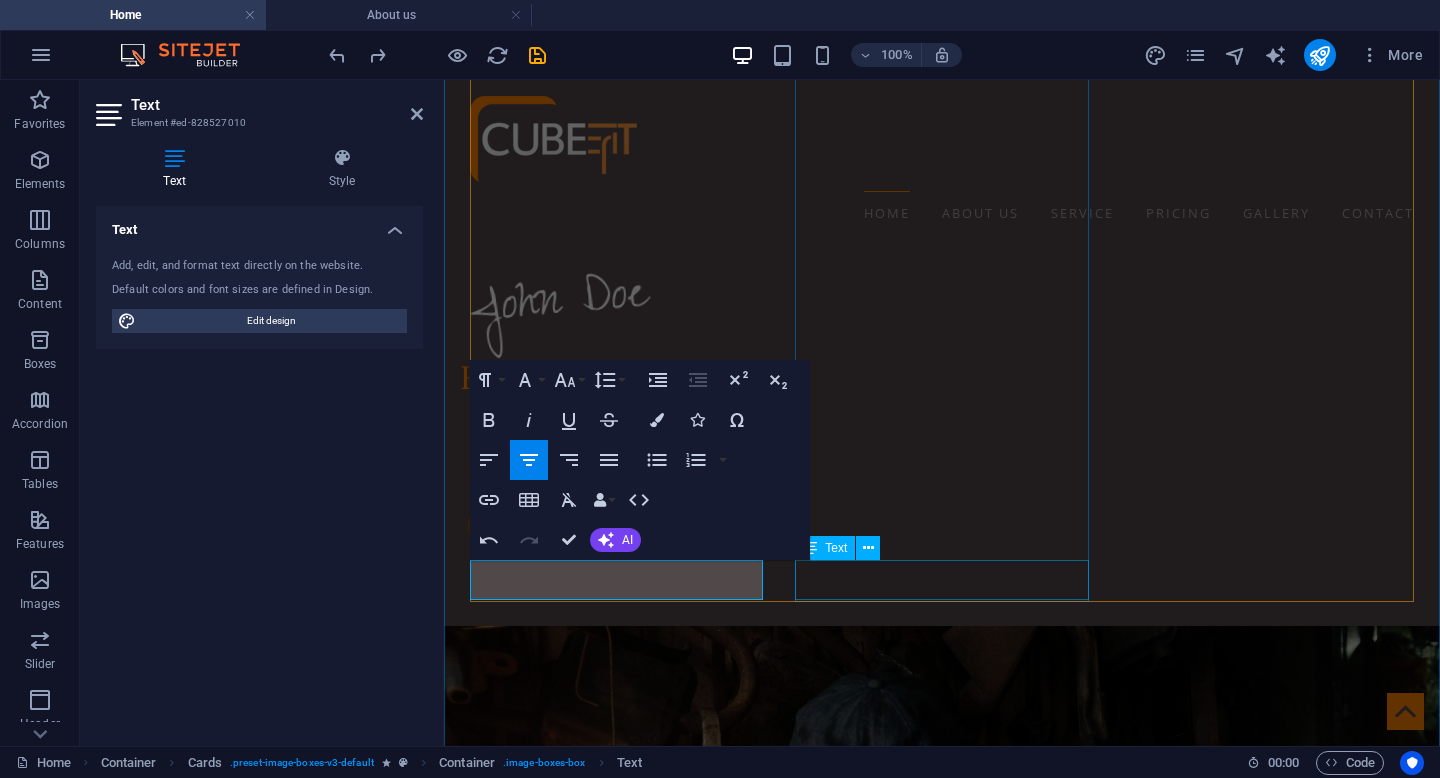 click on "Restyling & Beard Expert" at bounding box center (616, 7728) 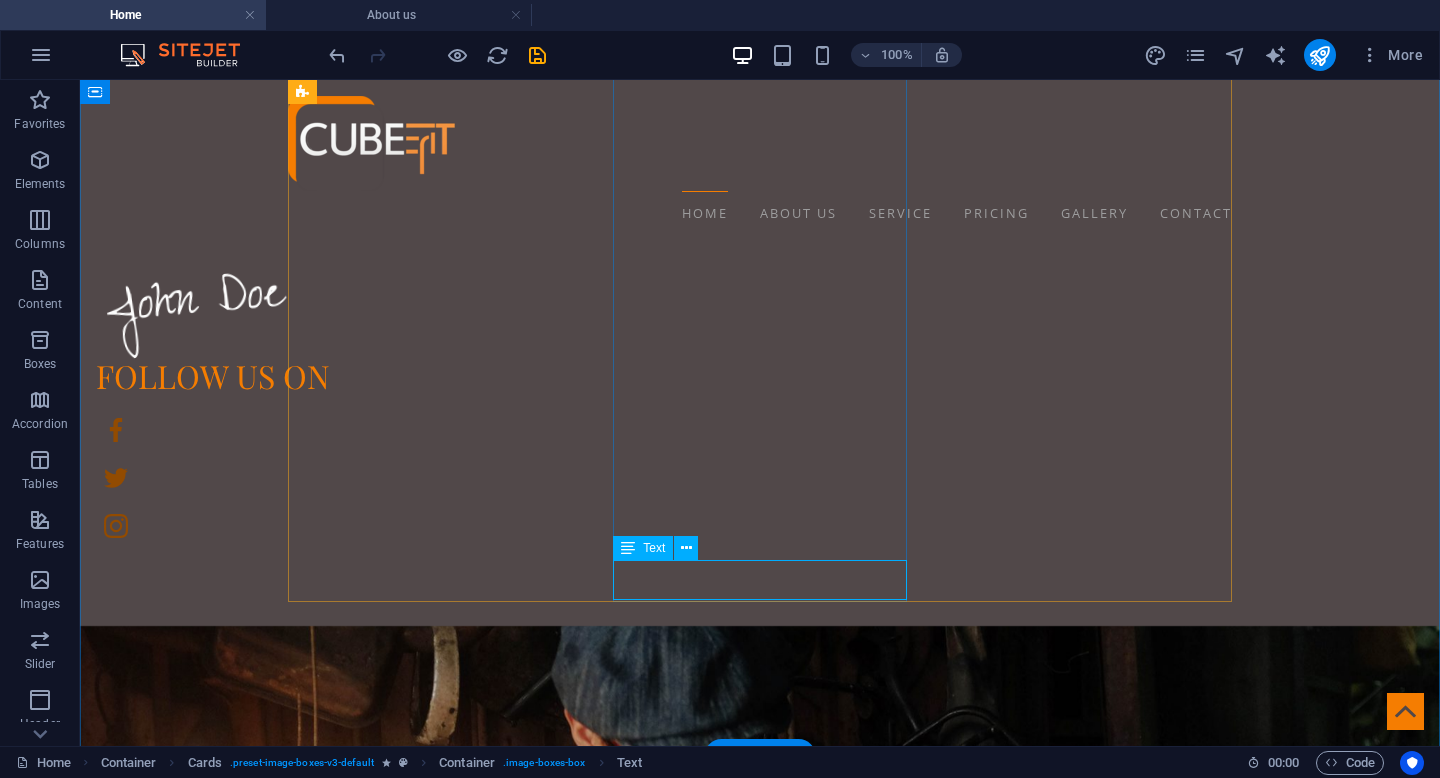 click on "Restyling & Beard Expert" at bounding box center (434, 7728) 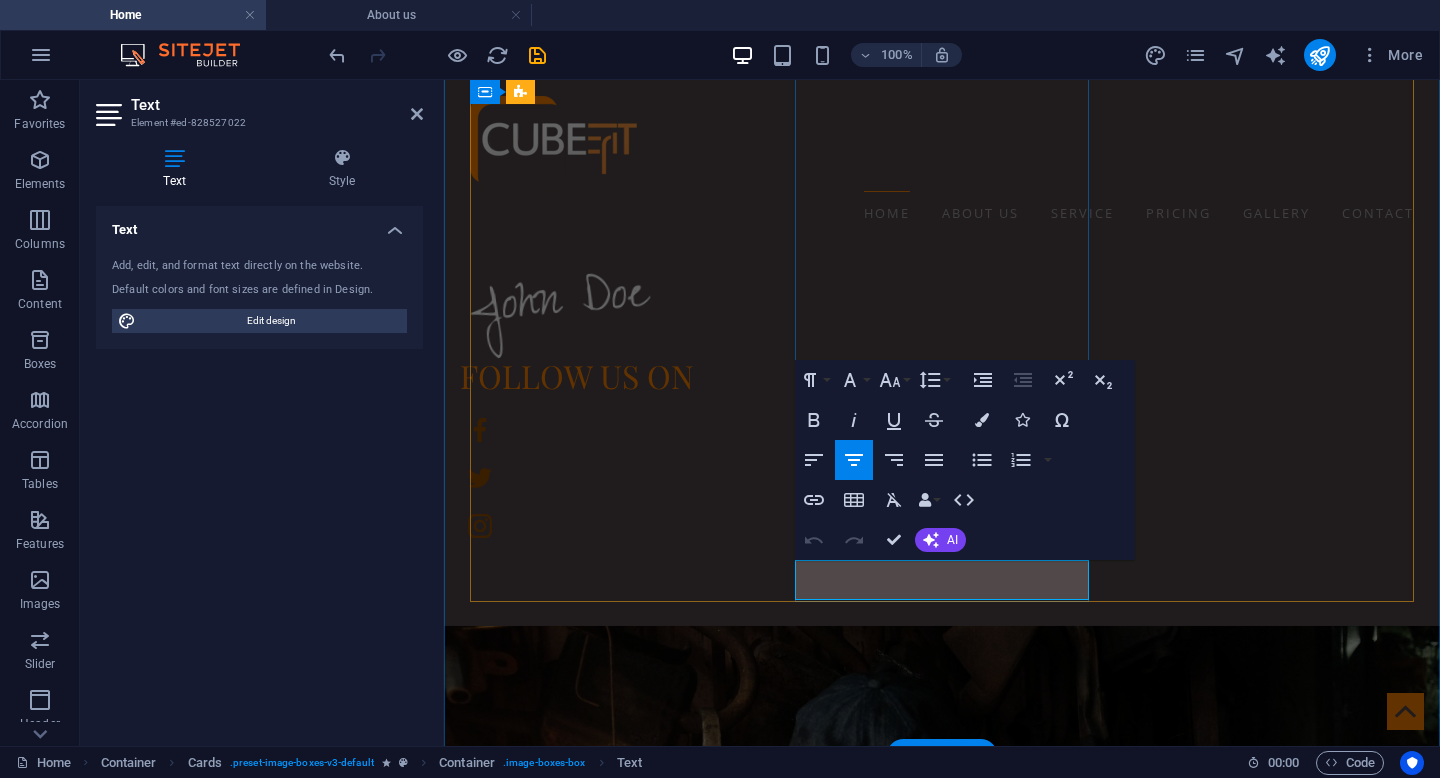 click on "Restyling & Beard Expert" at bounding box center [616, 7720] 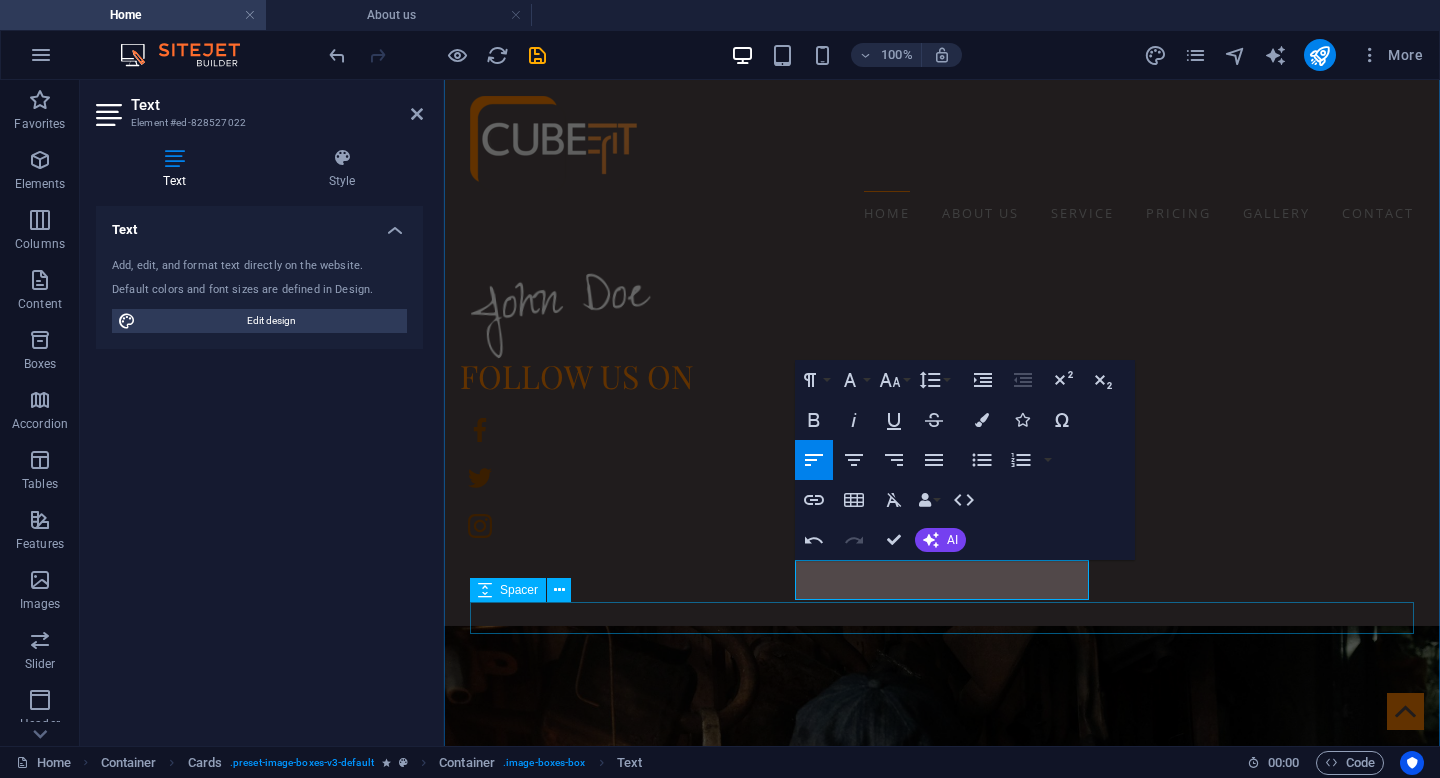 click at bounding box center (942, 12052) 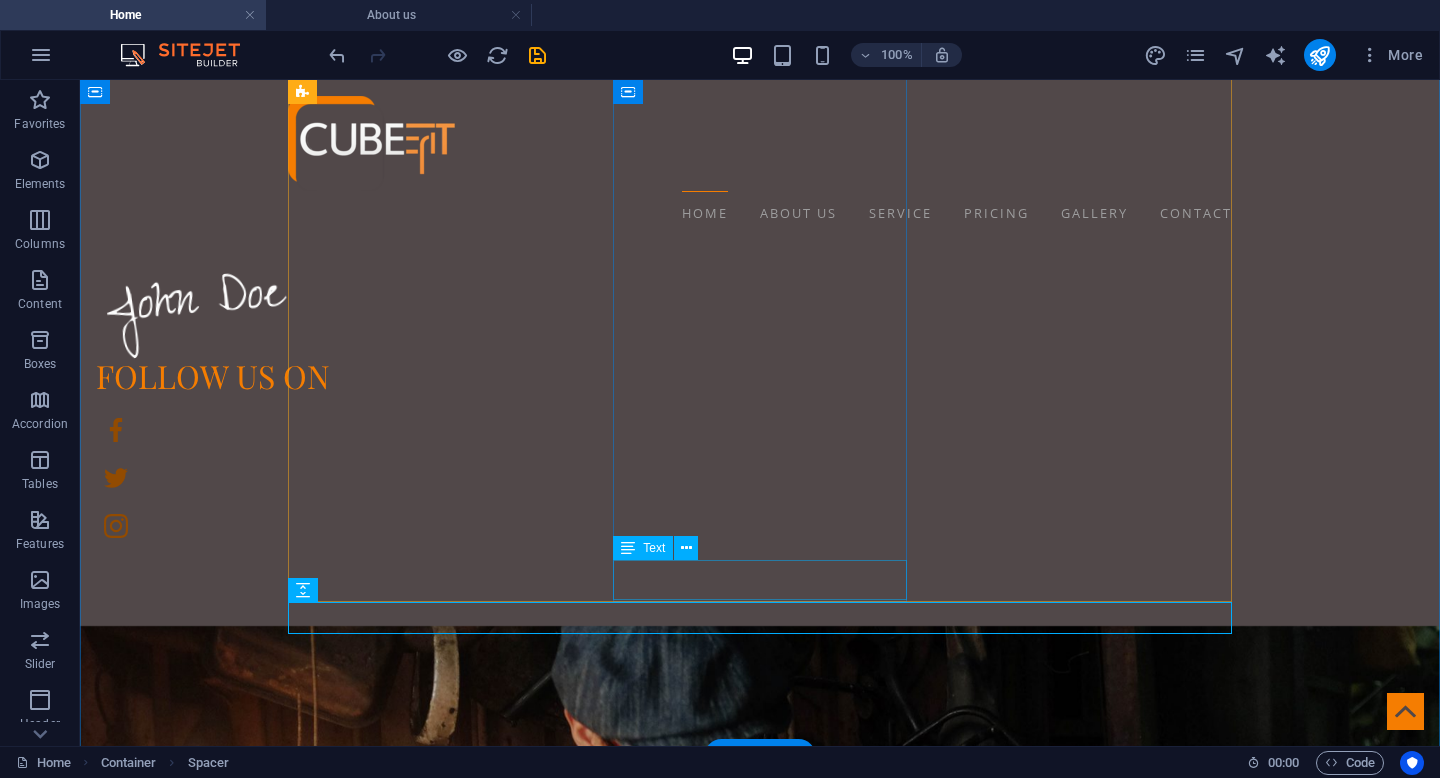 click on "CTO" at bounding box center (434, 7728) 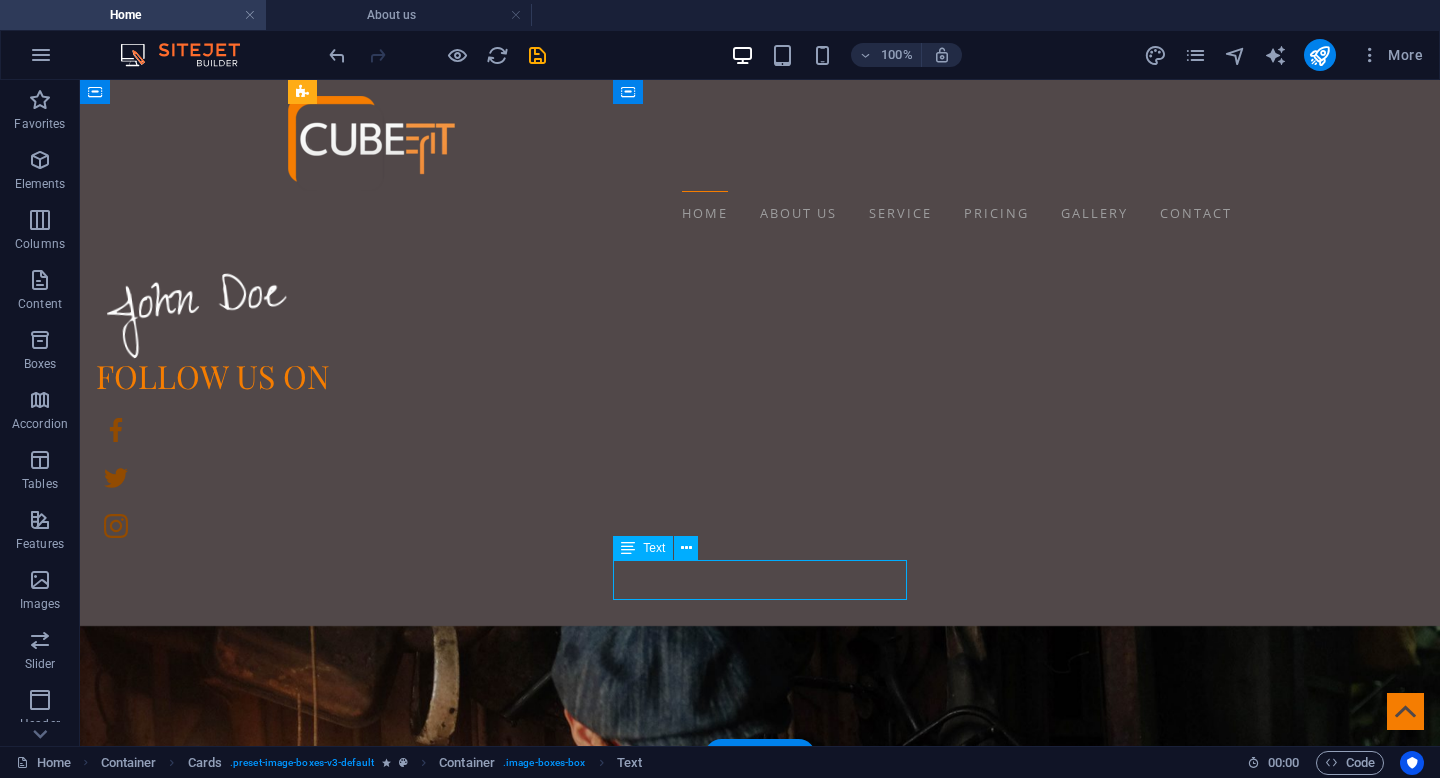 click on "CTO" at bounding box center [434, 7728] 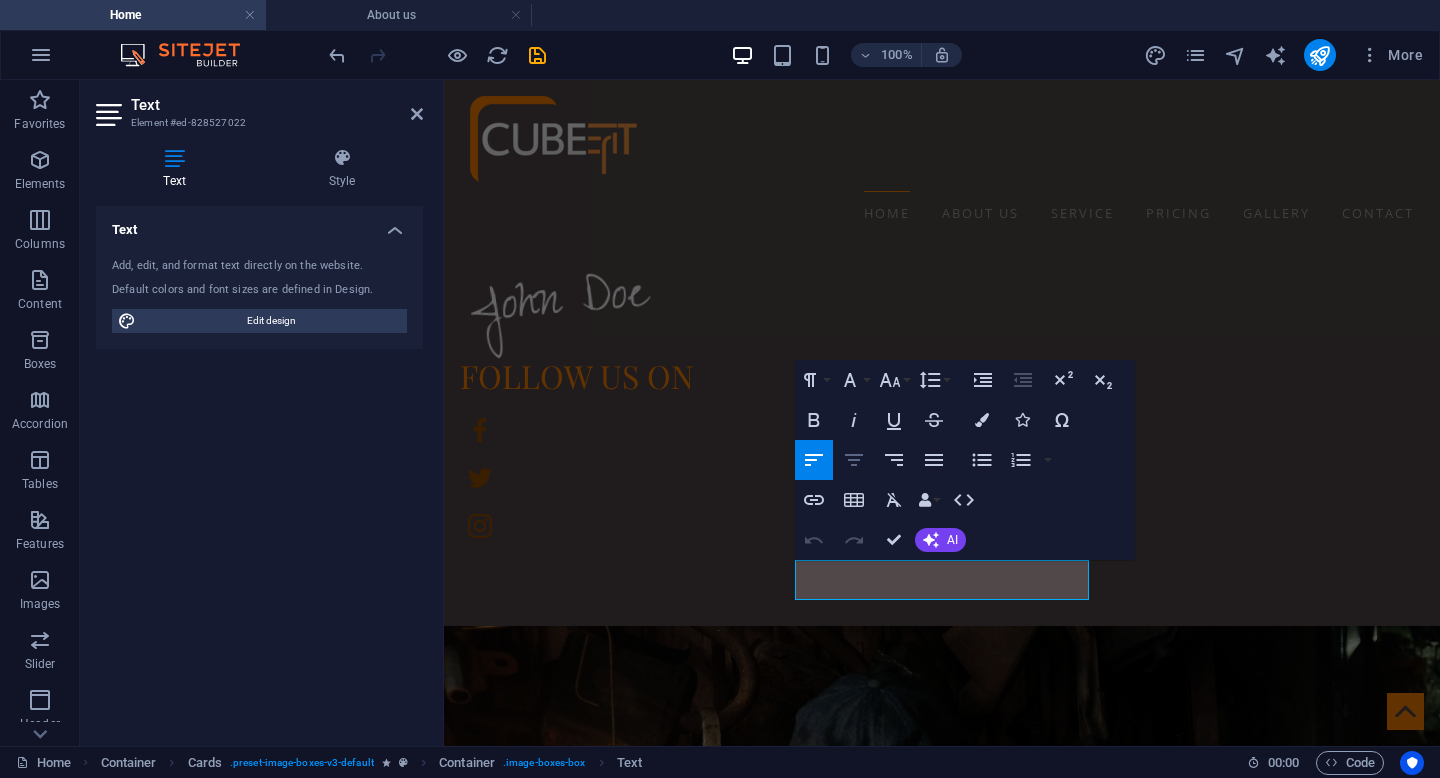 click 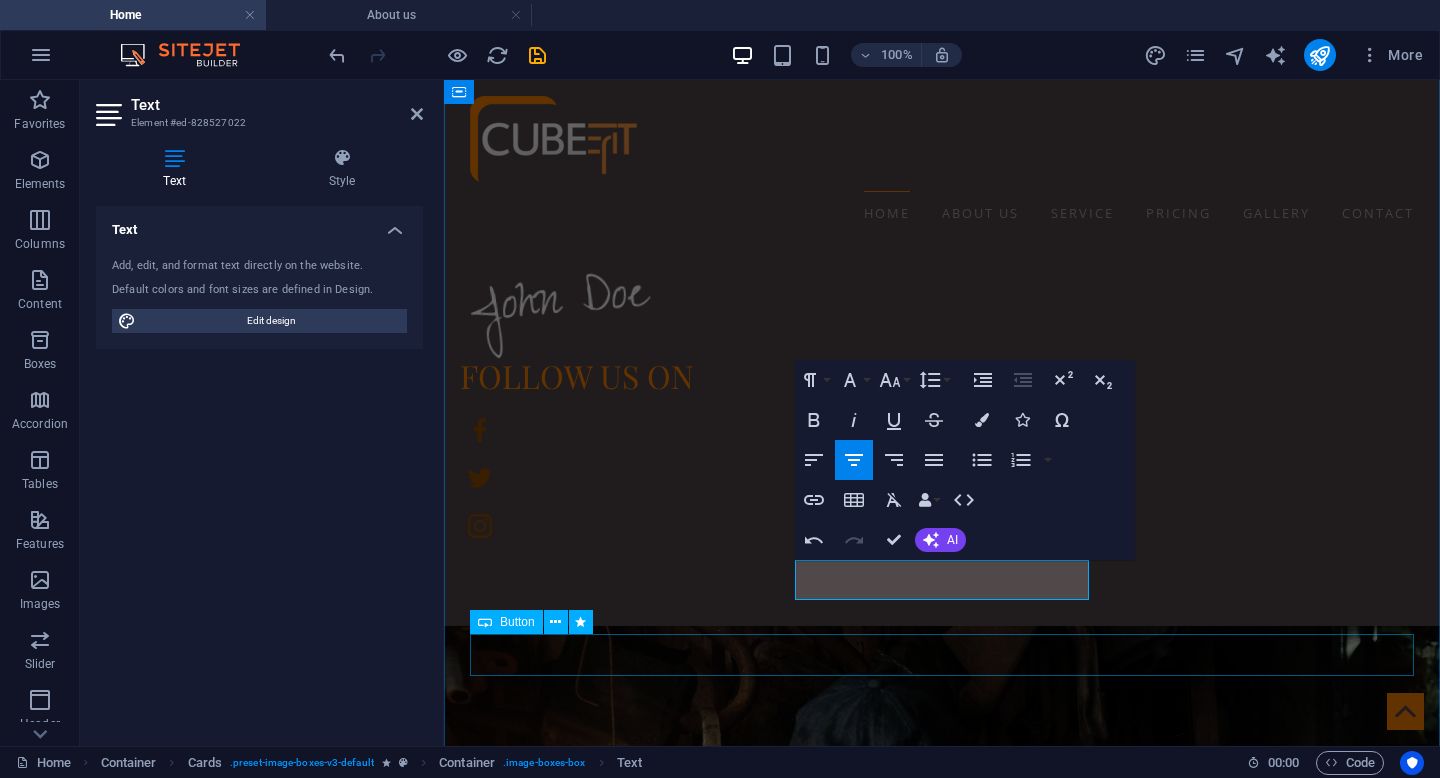 click on "More about us" at bounding box center (942, 12089) 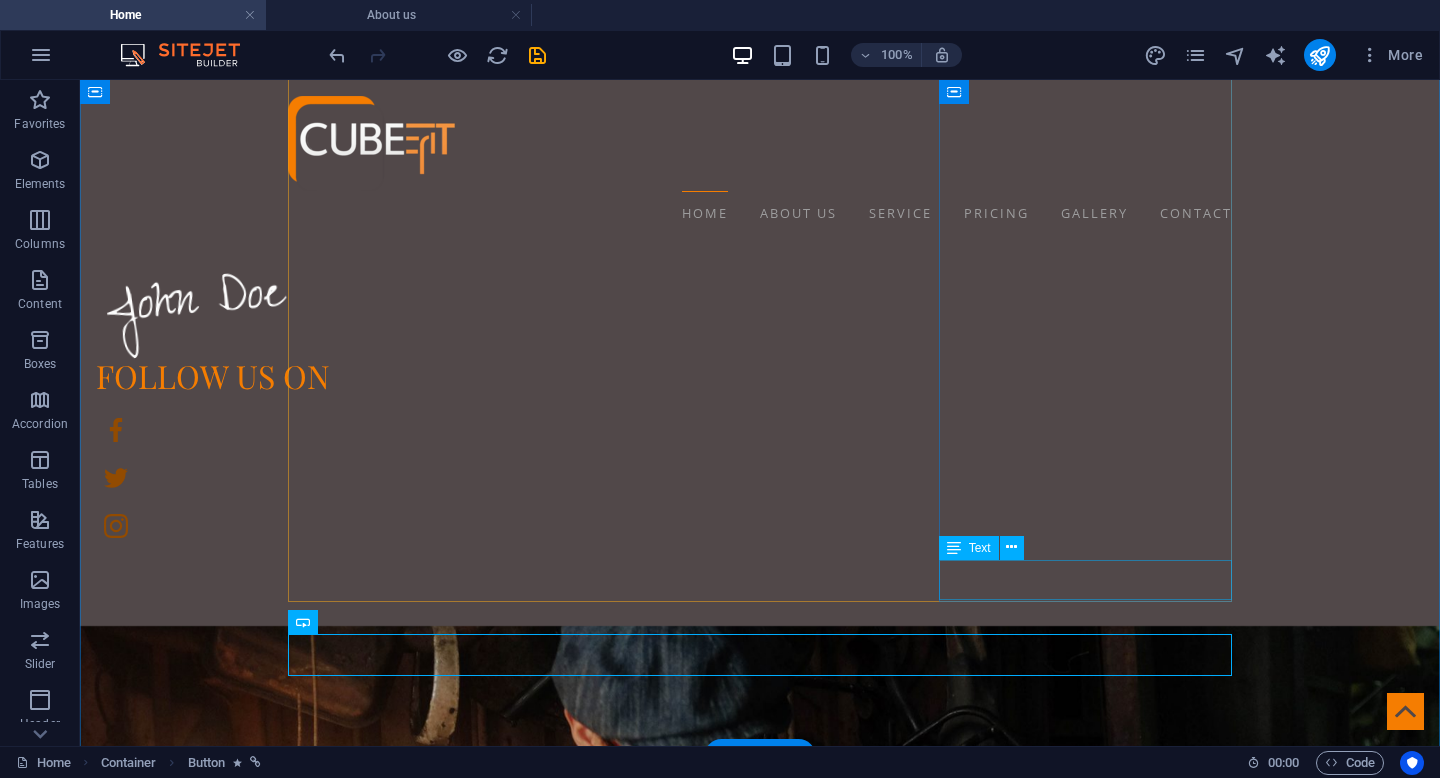 click on "Master Barber & Shave Expert" at bounding box center [434, 12014] 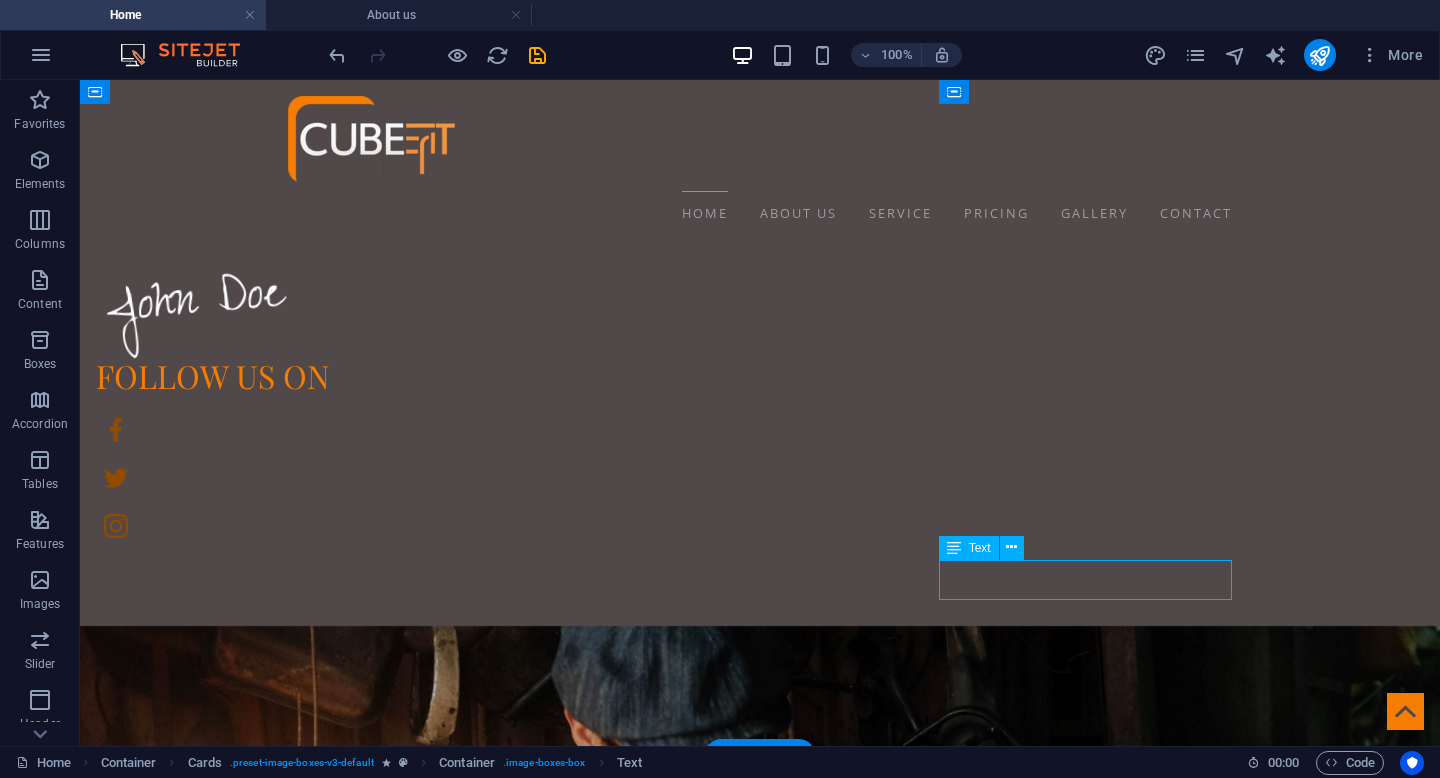 click on "Master Barber & Shave Expert" at bounding box center (434, 12014) 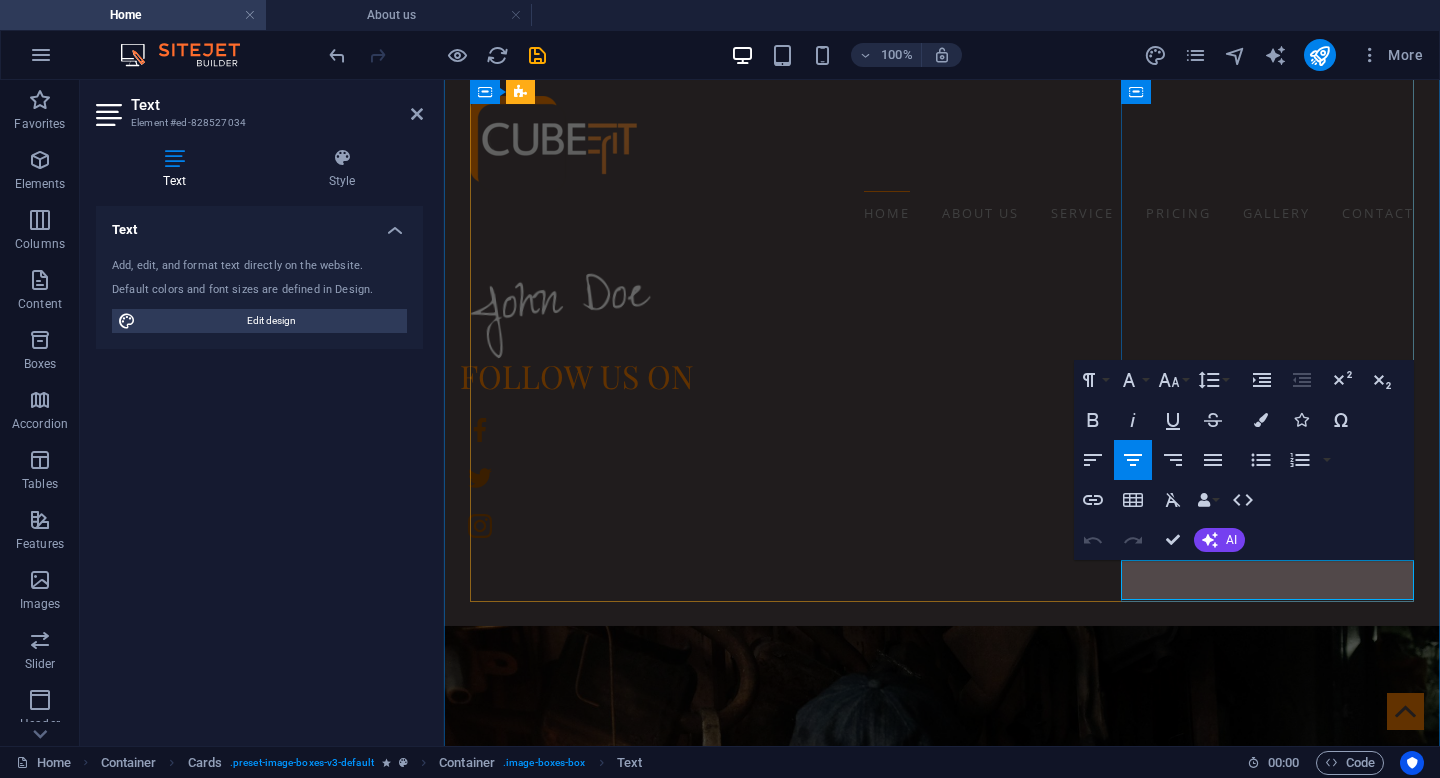 click on "Master Barber & Shave Expert" at bounding box center (616, 12014) 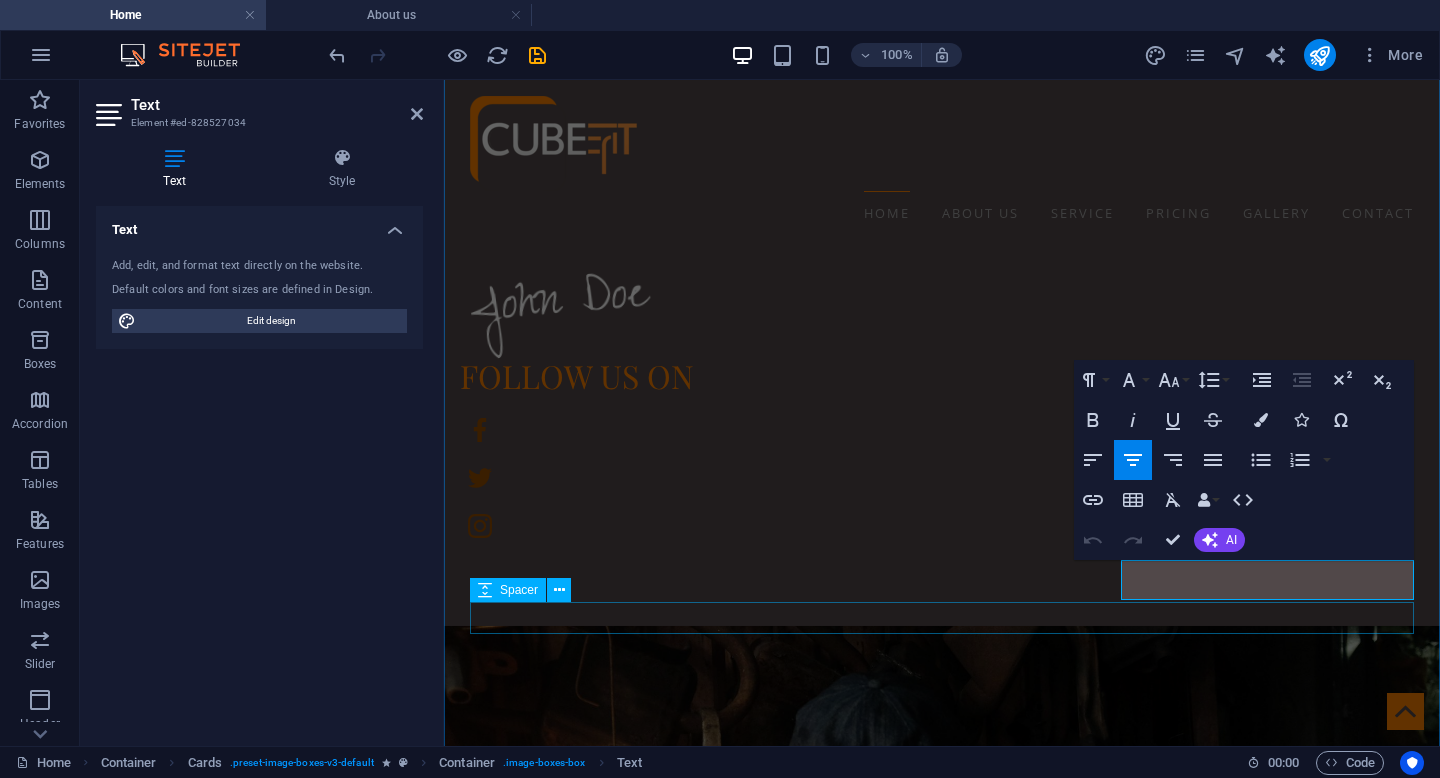 click at bounding box center (942, 12052) 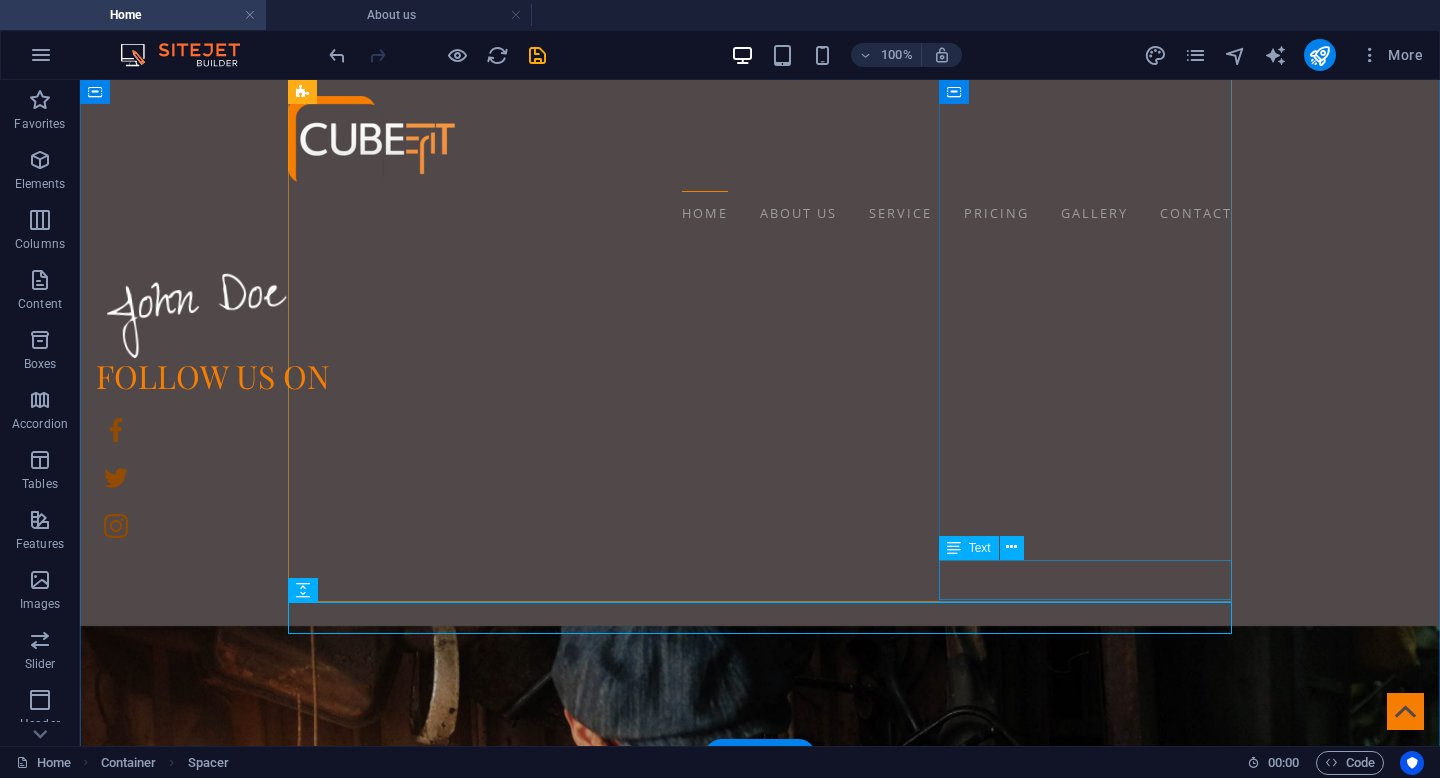 click on "Master Barber & Shave Expert" at bounding box center [434, 12014] 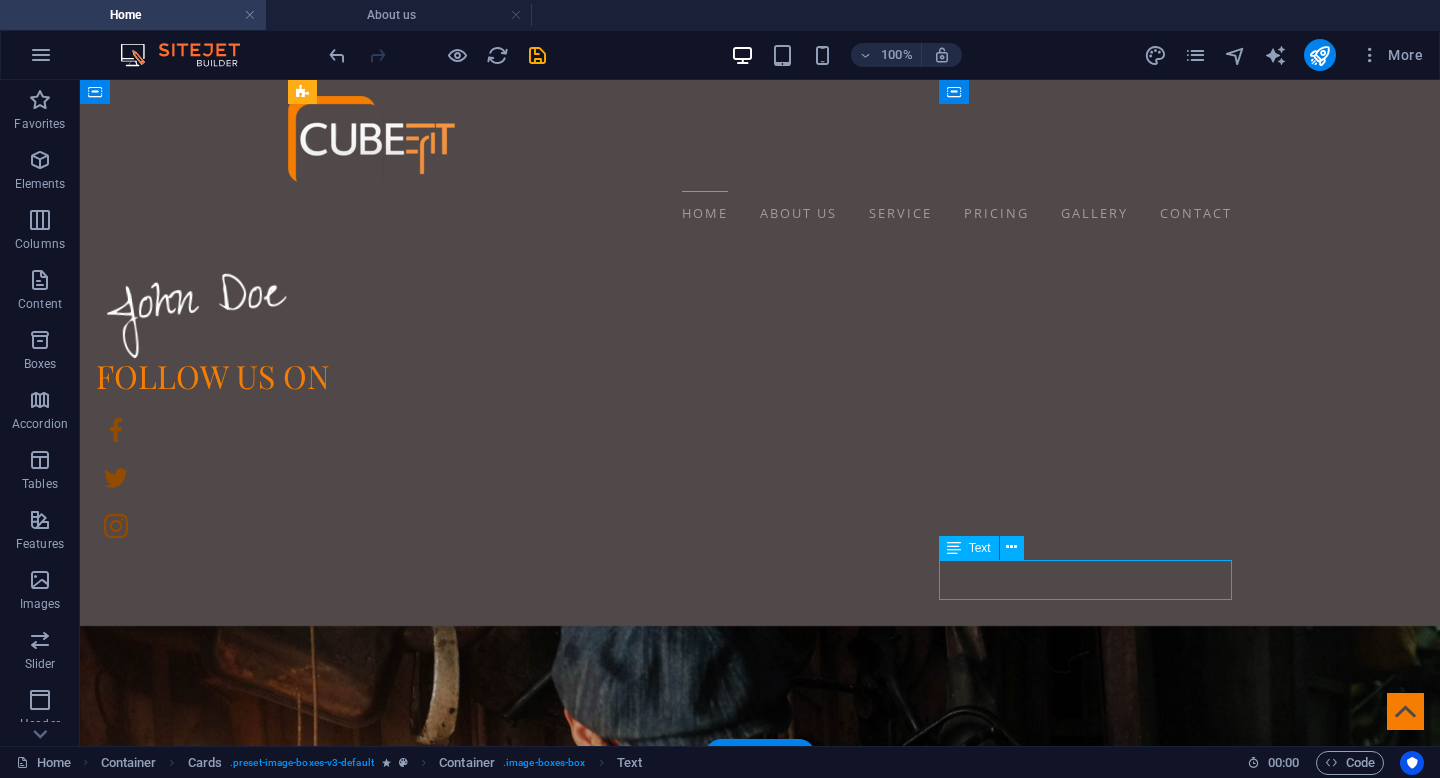 click on "Master Barber & Shave Expert" at bounding box center (434, 12014) 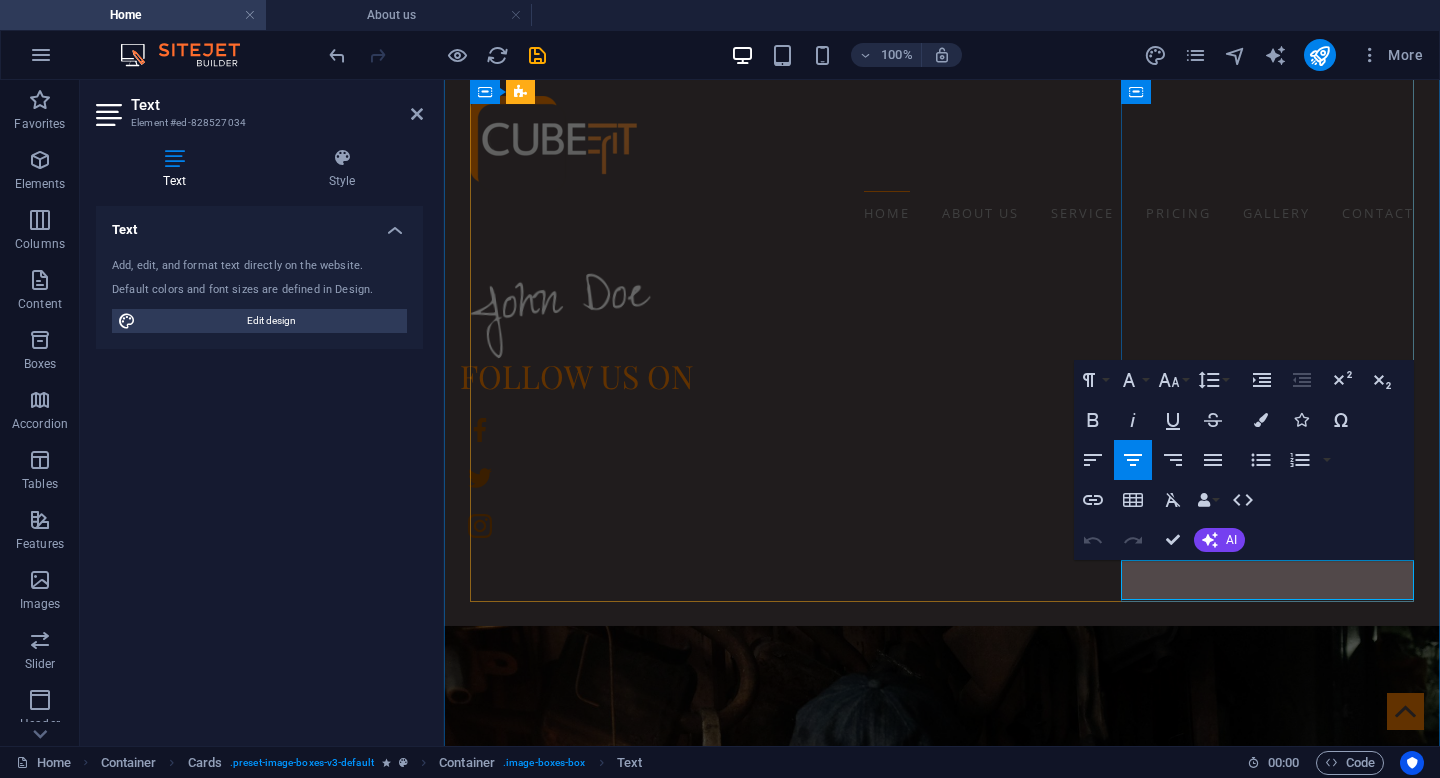 click on "Master Barber & Shave Expert" at bounding box center [616, 12006] 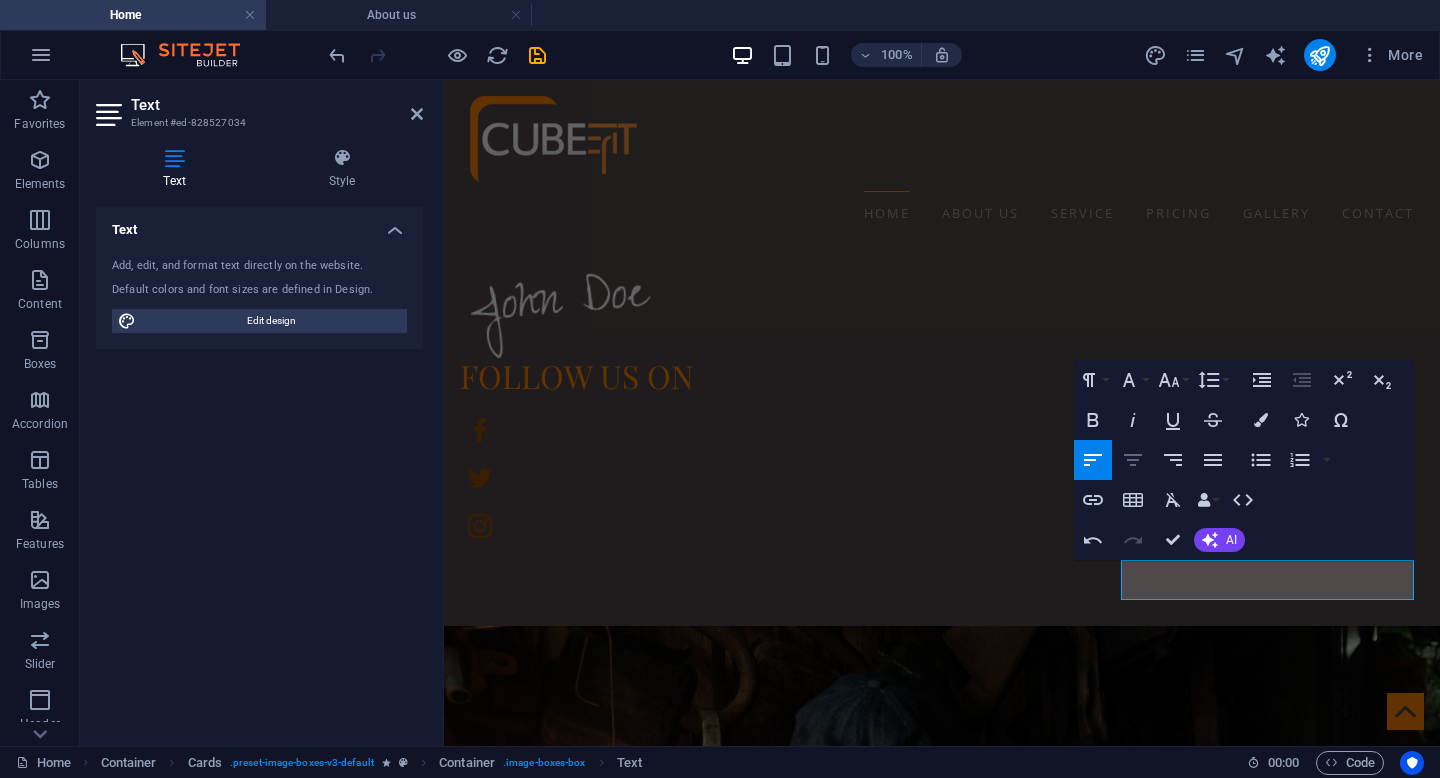 click on "Align Center" at bounding box center [1133, 460] 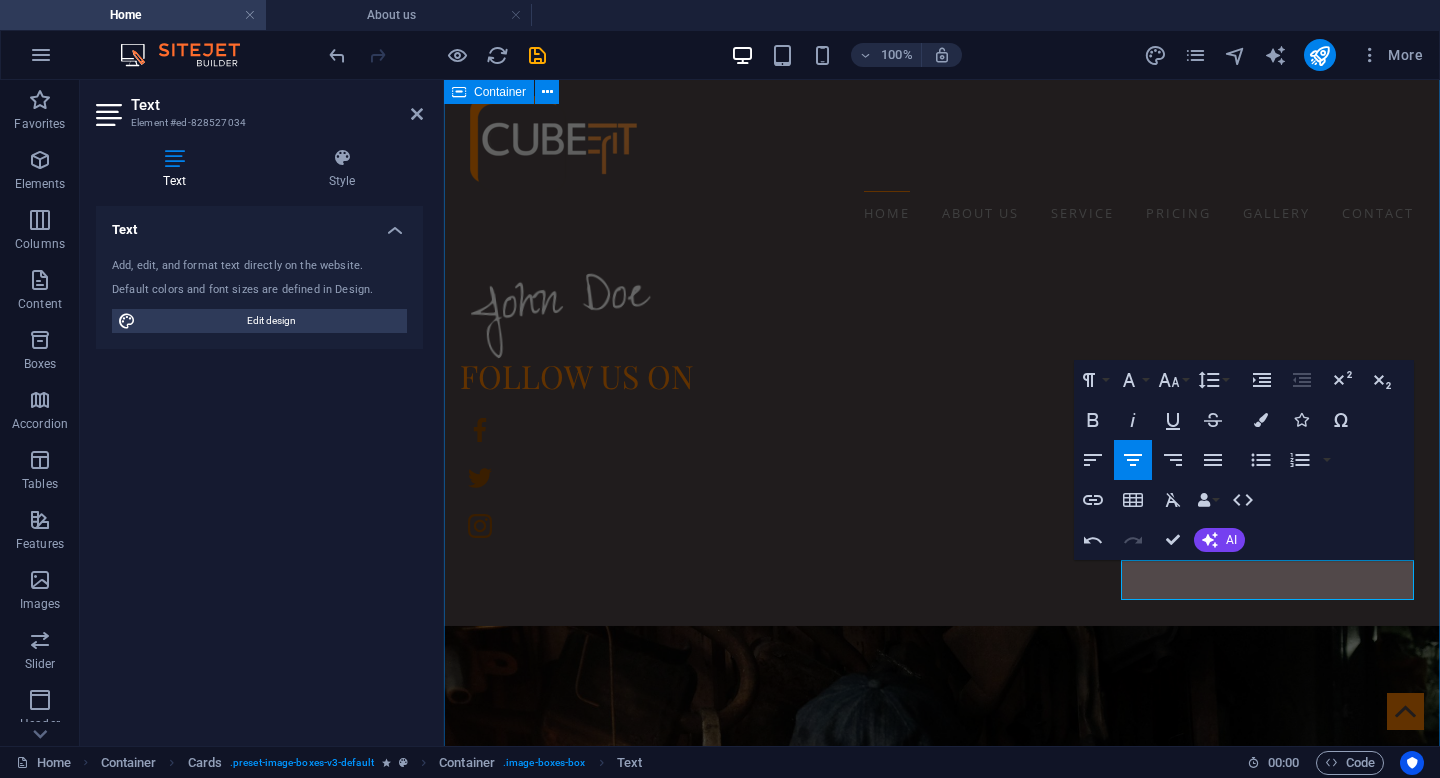 click on "Our Stylists [FIRST] [LAST] CEO MAX FURY CTO TOM BEARDY CMO More about us" at bounding box center (942, 7354) 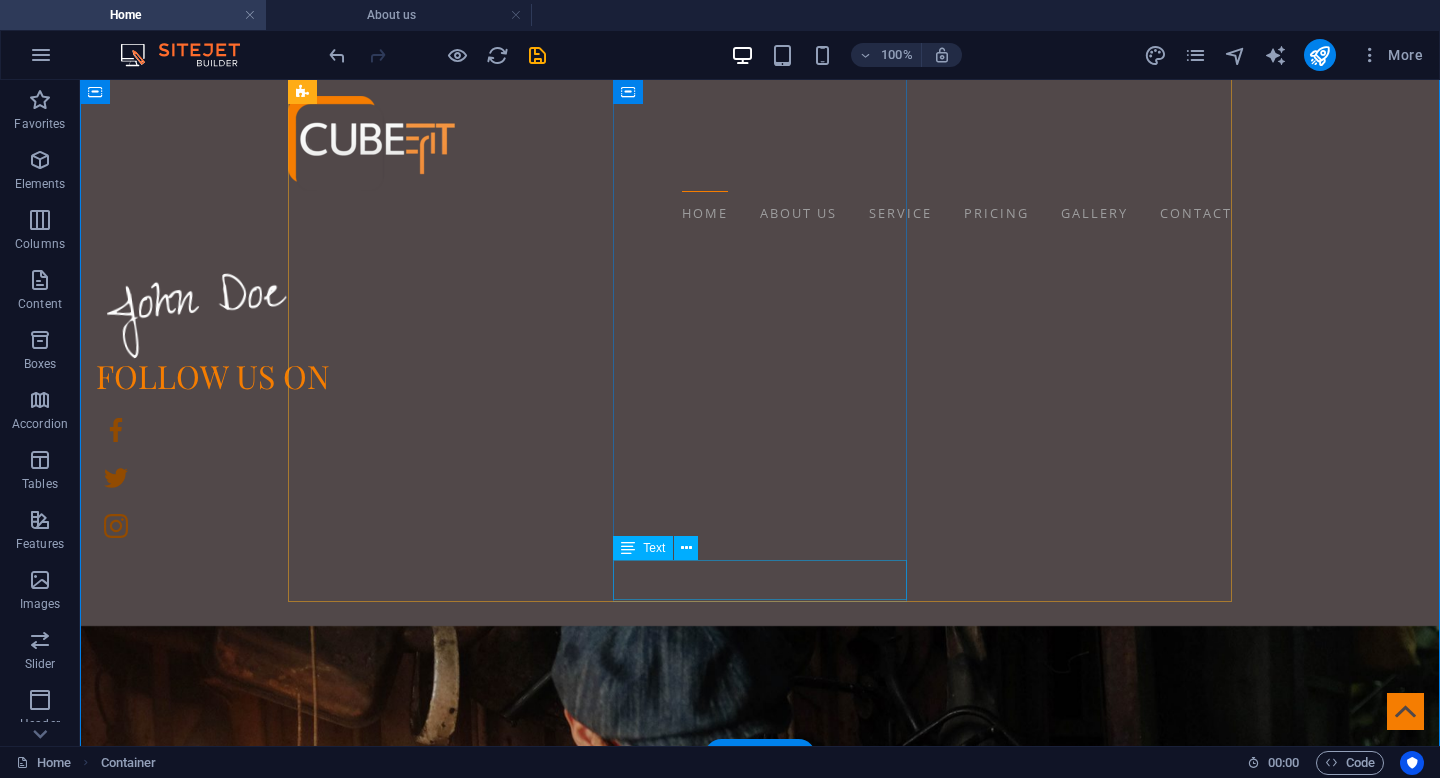 click on "CTO" at bounding box center [434, 7728] 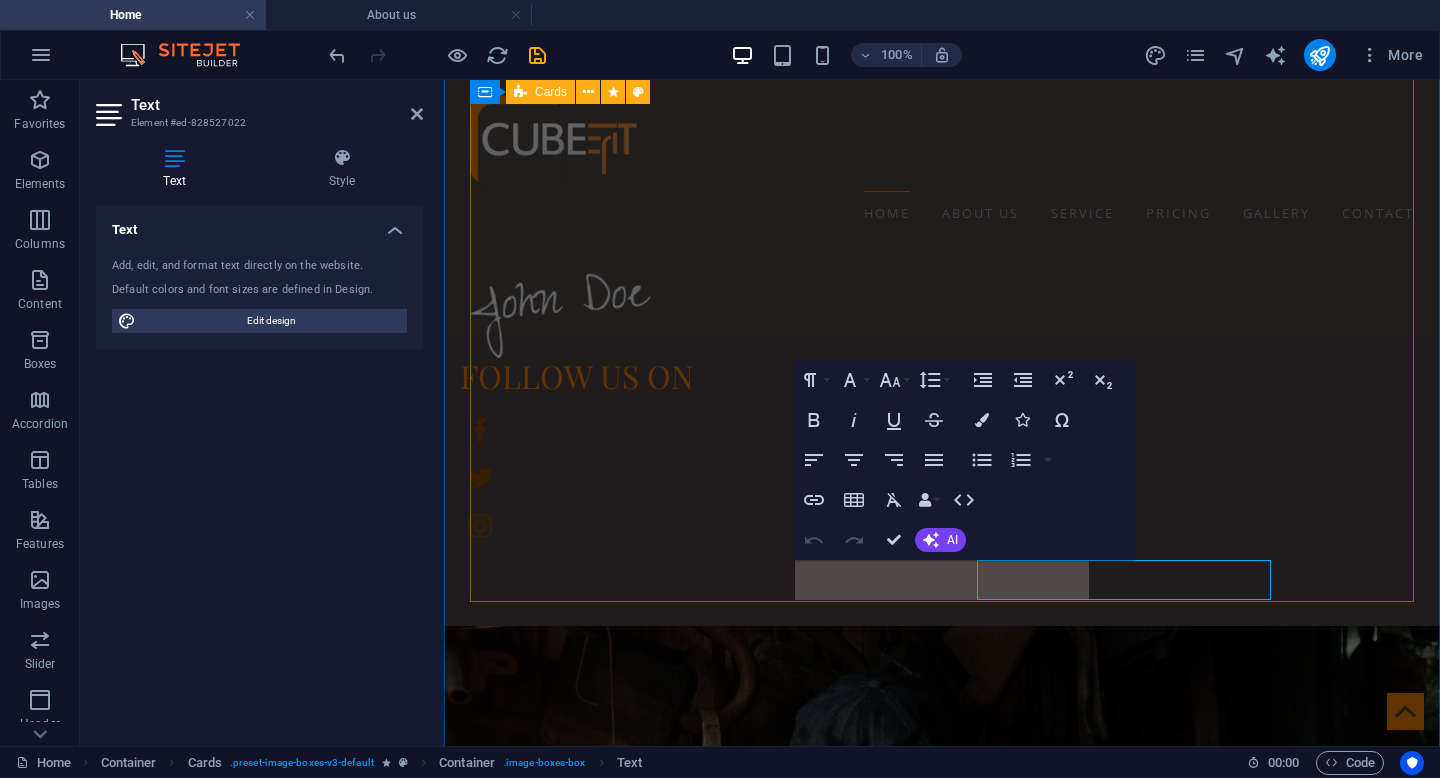 click on "[FIRST] [LAST] CEO MAX FURY CTO TOM BEARDY CMO" at bounding box center (942, 7369) 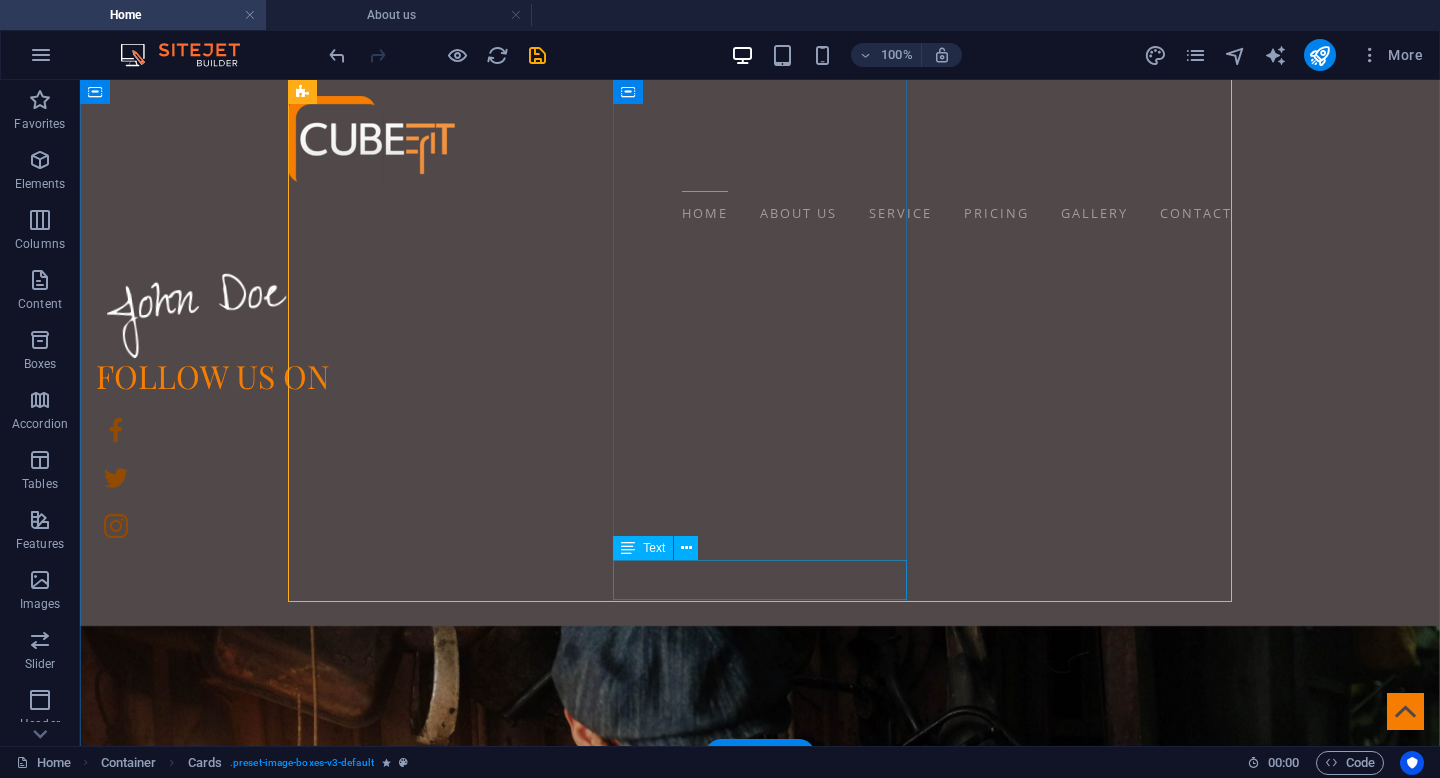 click on "CTO" at bounding box center [434, 7728] 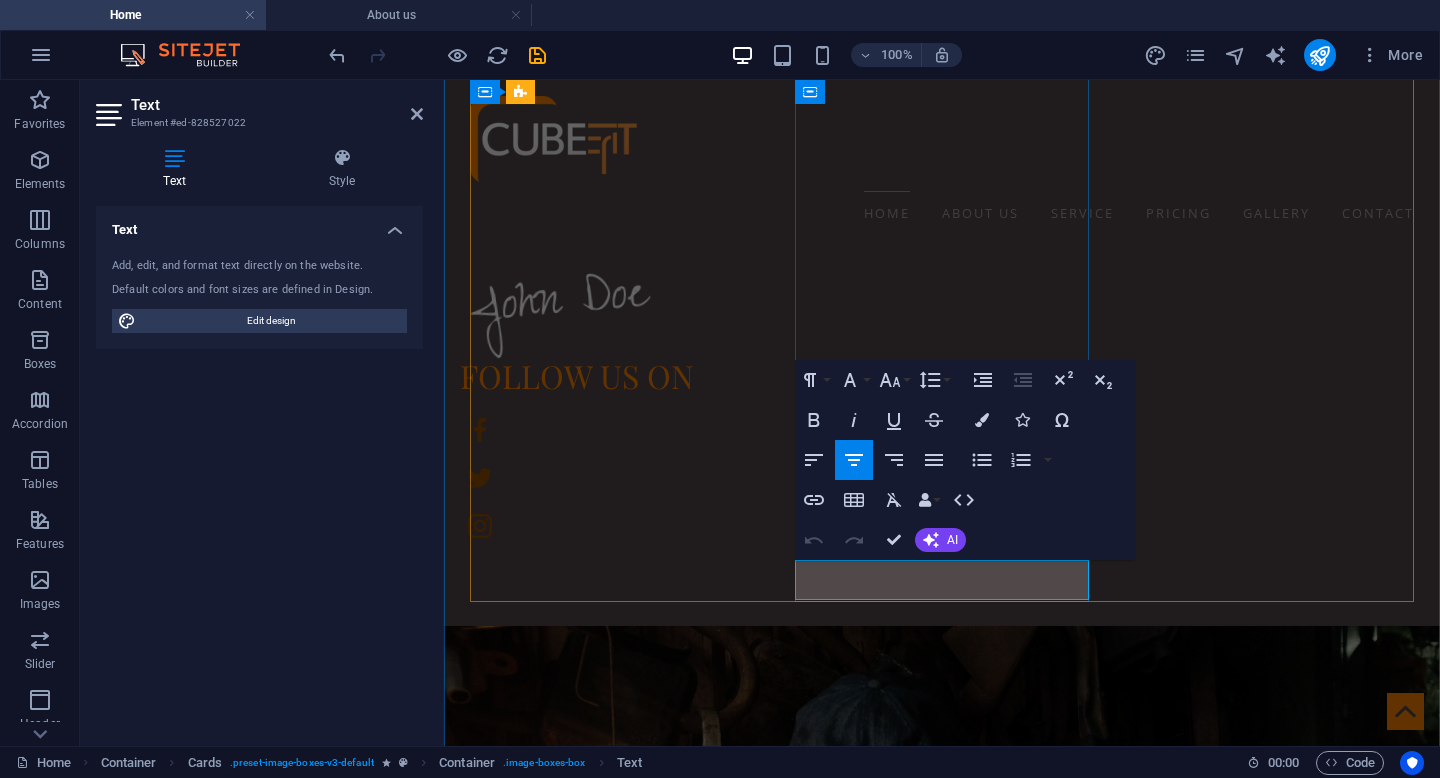 click on "CTO" at bounding box center (616, 7720) 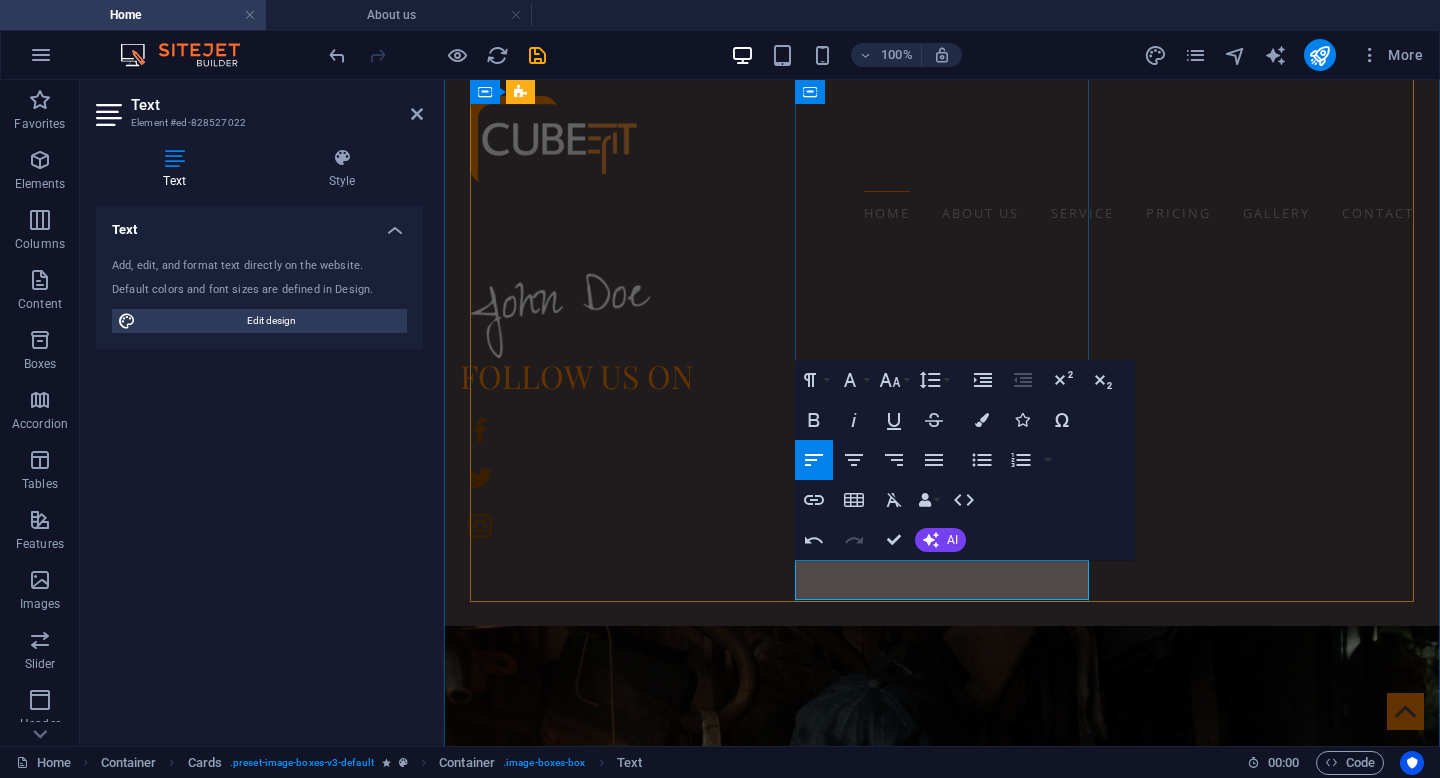 click on "COO" at bounding box center [616, 7728] 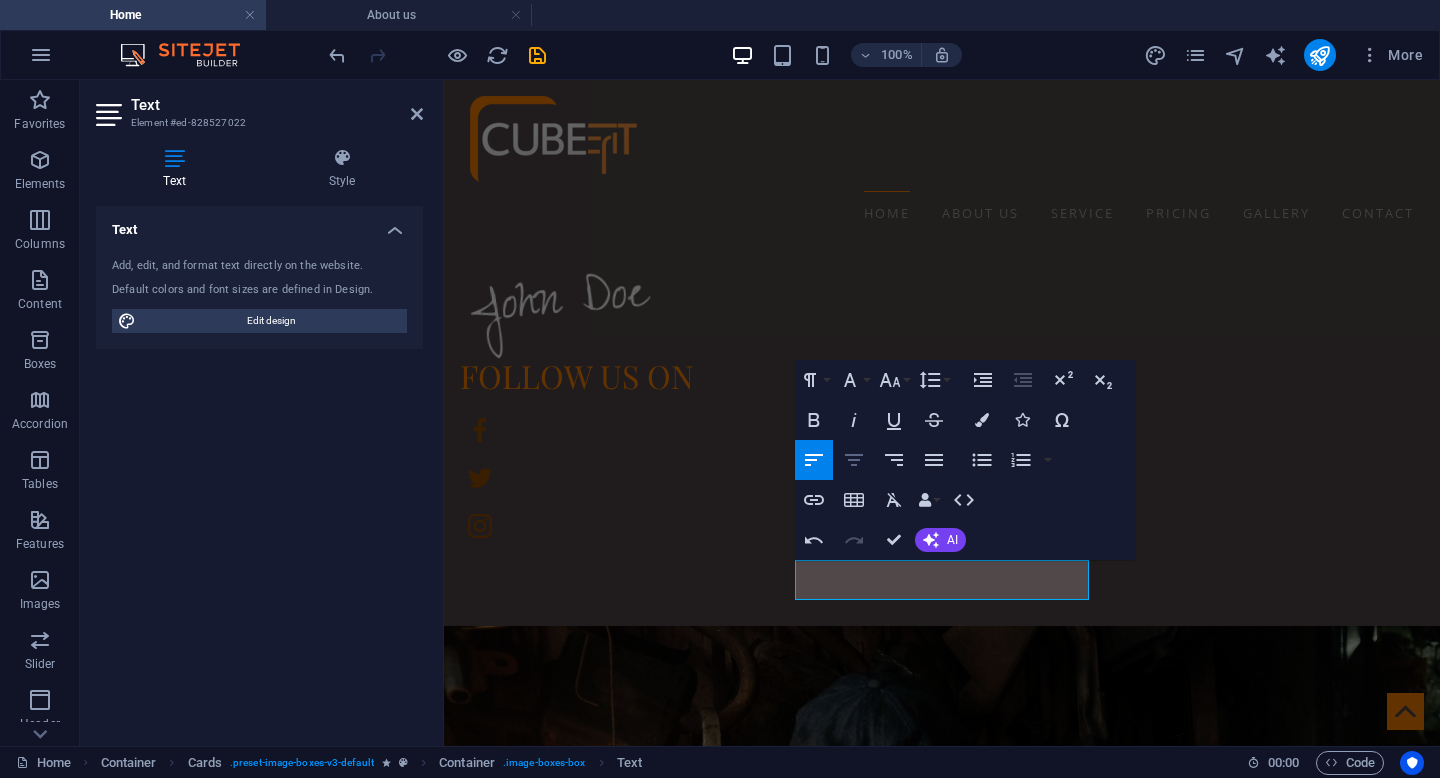 click 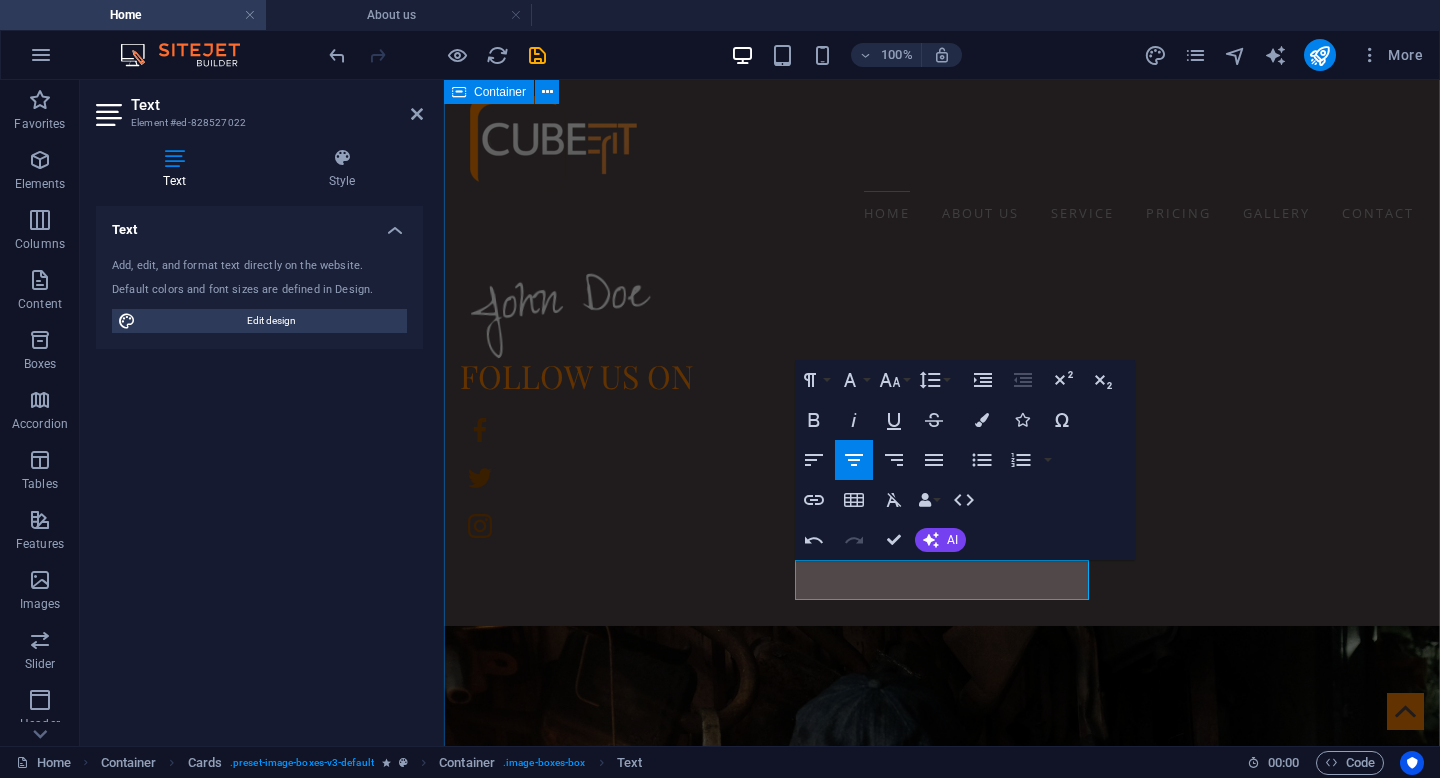 click on "Our Stylists [FIRST] [LAST] CEO MAX FURY Co-Founder & COO TOM BEARDY CMO More about us" at bounding box center [942, 7354] 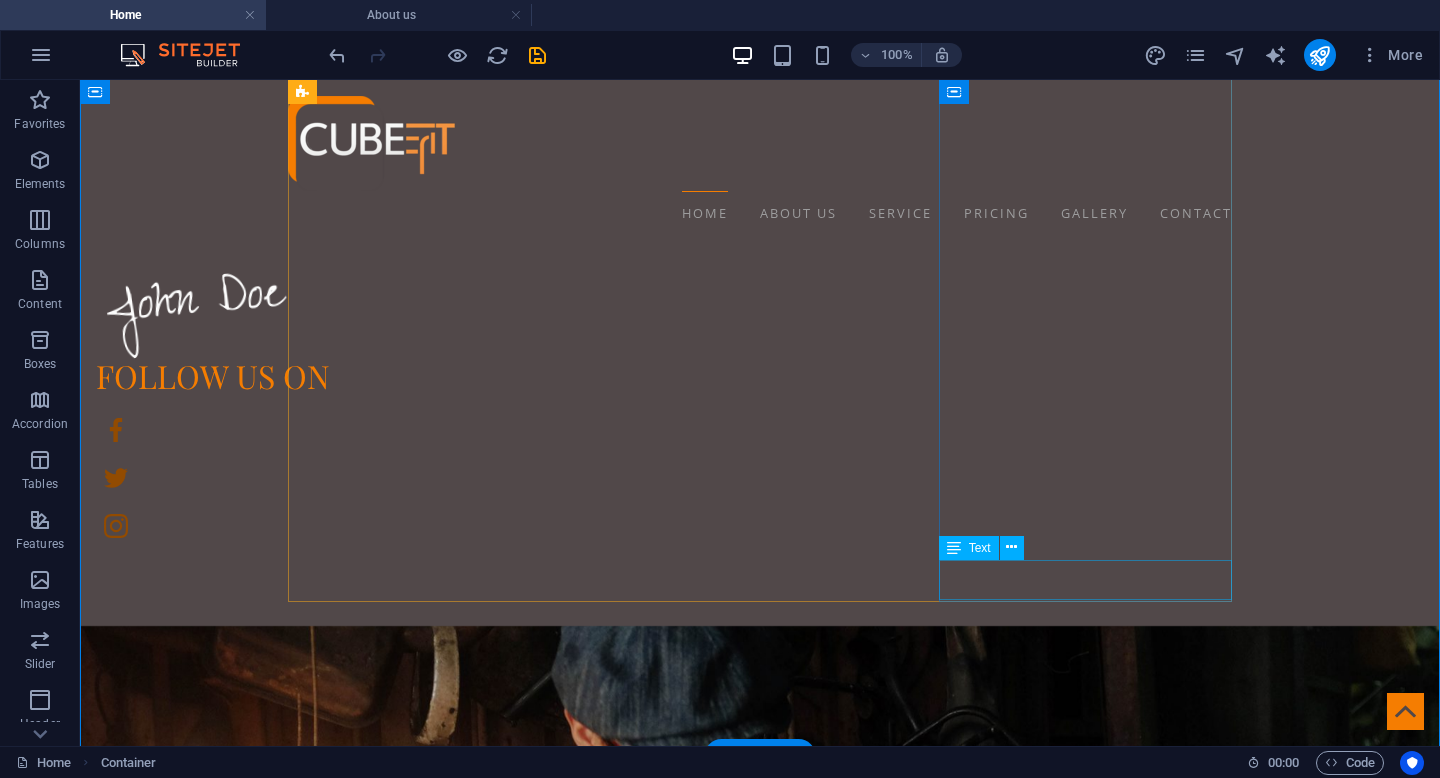 click on "CMO" at bounding box center [434, 12014] 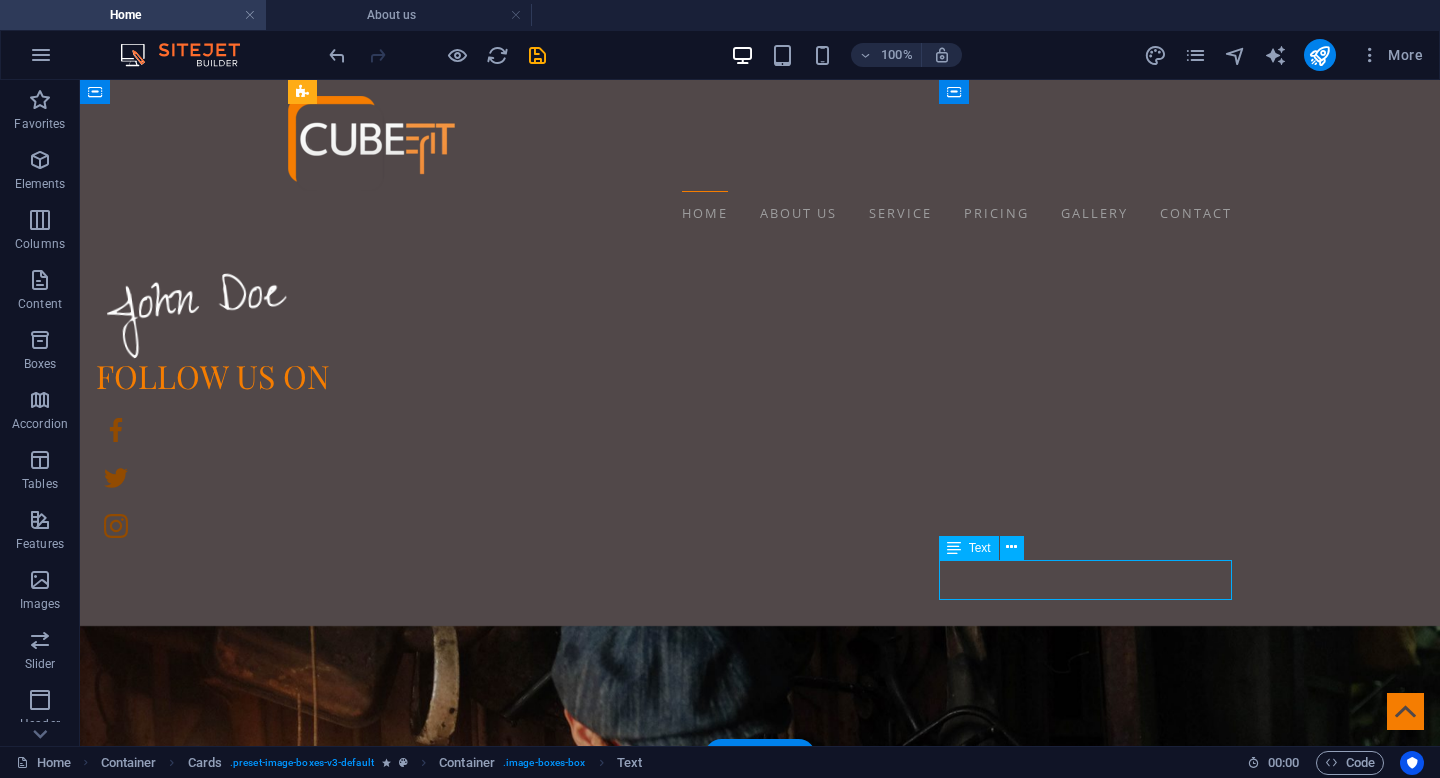 click on "CMO" at bounding box center (434, 12014) 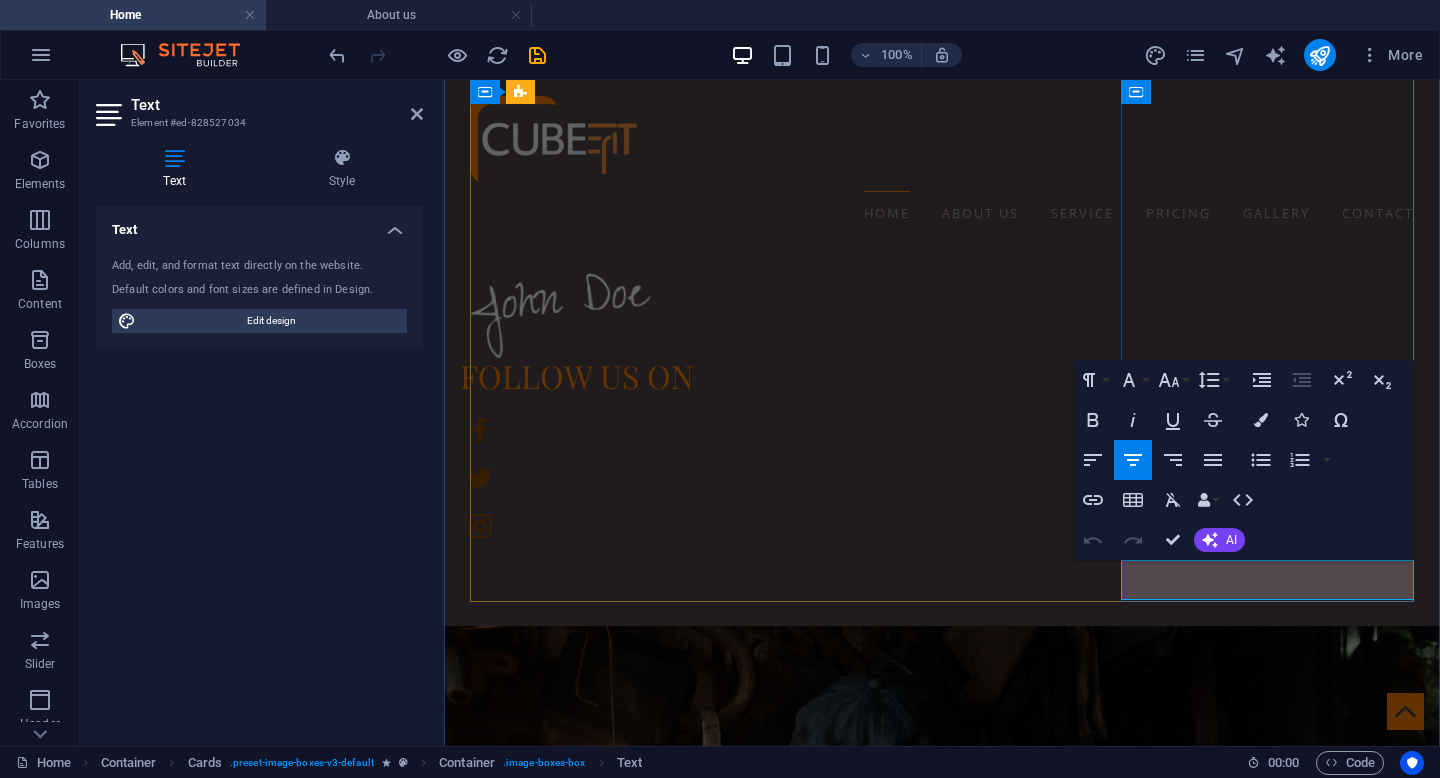 type 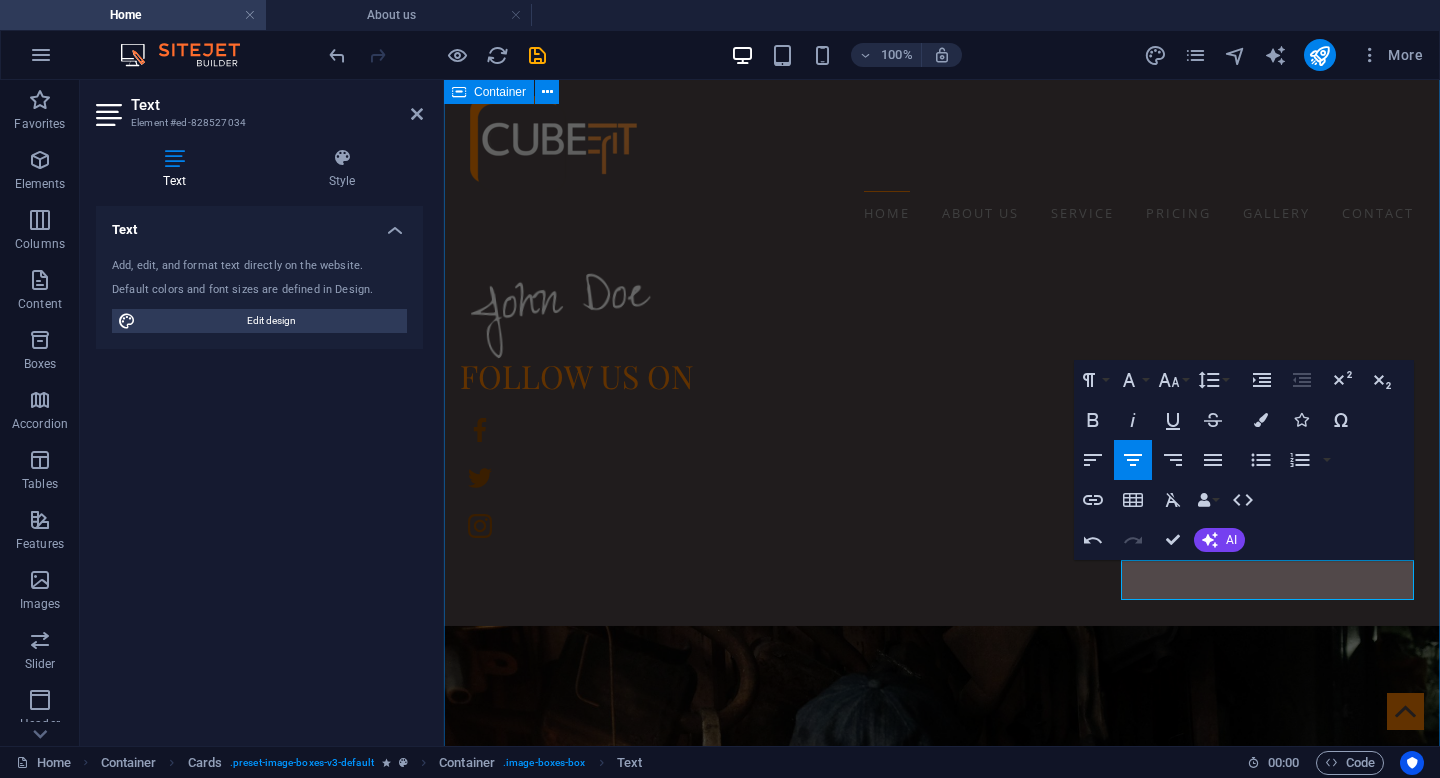 click on "Our Stylists [FIRST] [LAST] CEO MAX FURY Co-Founder & COO TOM BEARDY Co-Founder & CMO More about us" at bounding box center (942, 7354) 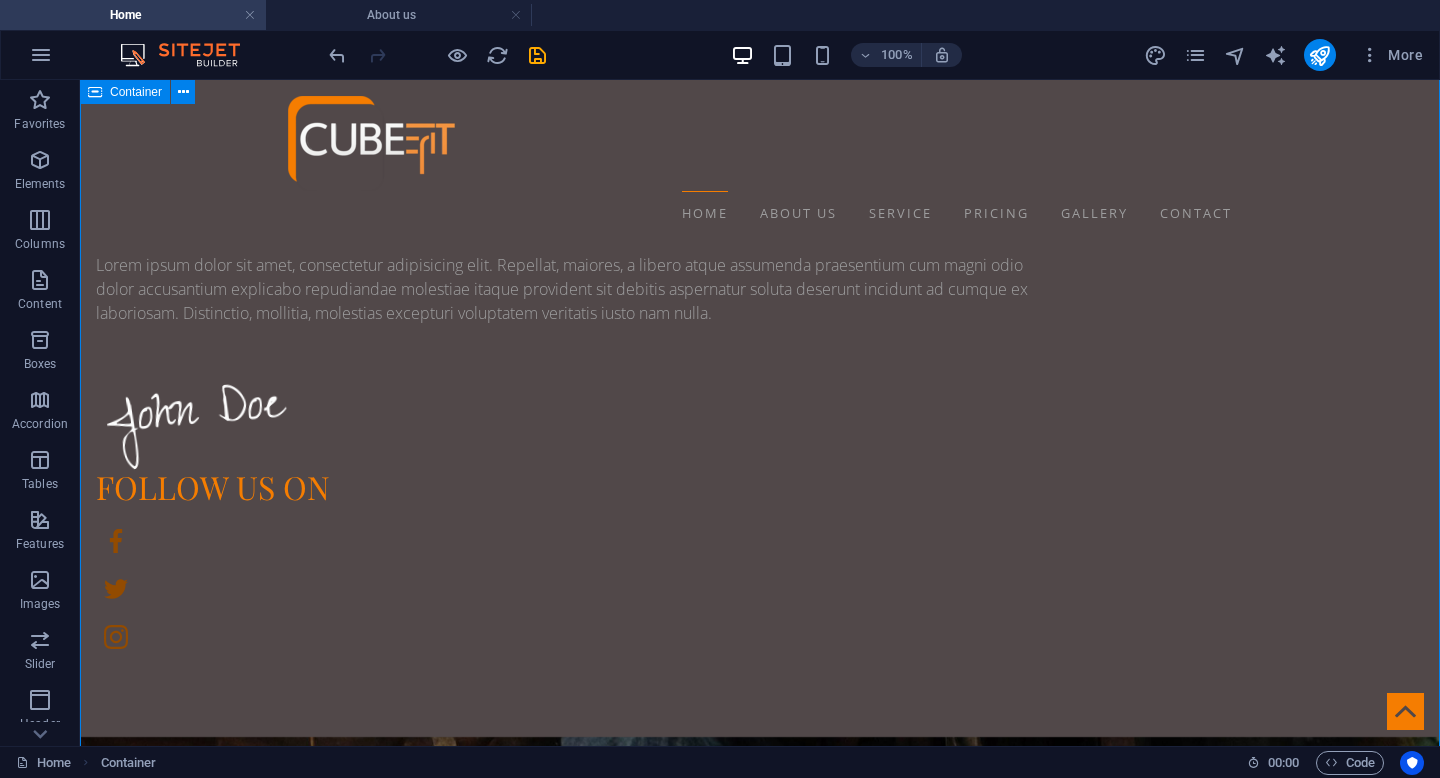 scroll, scrollTop: 2064, scrollLeft: 0, axis: vertical 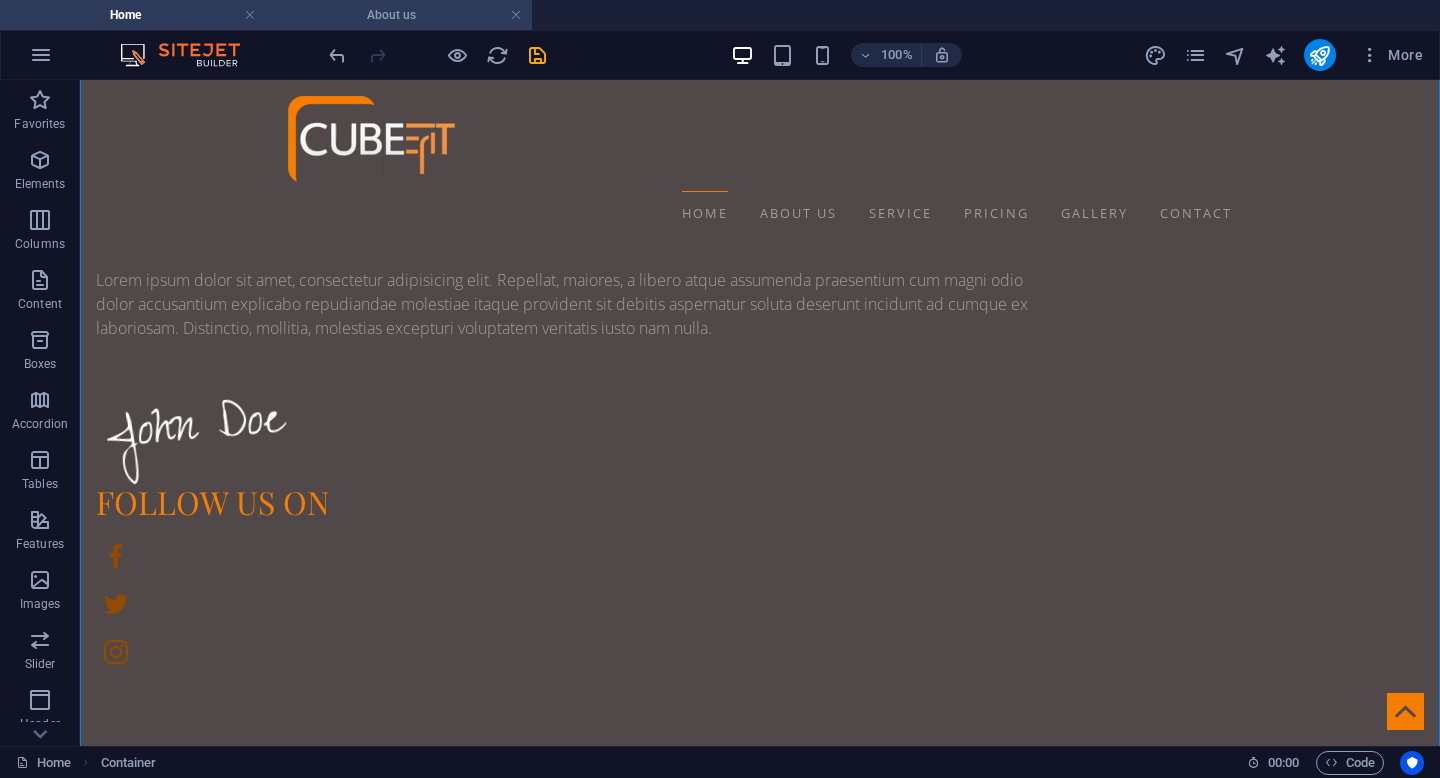 click on "About us" at bounding box center [399, 15] 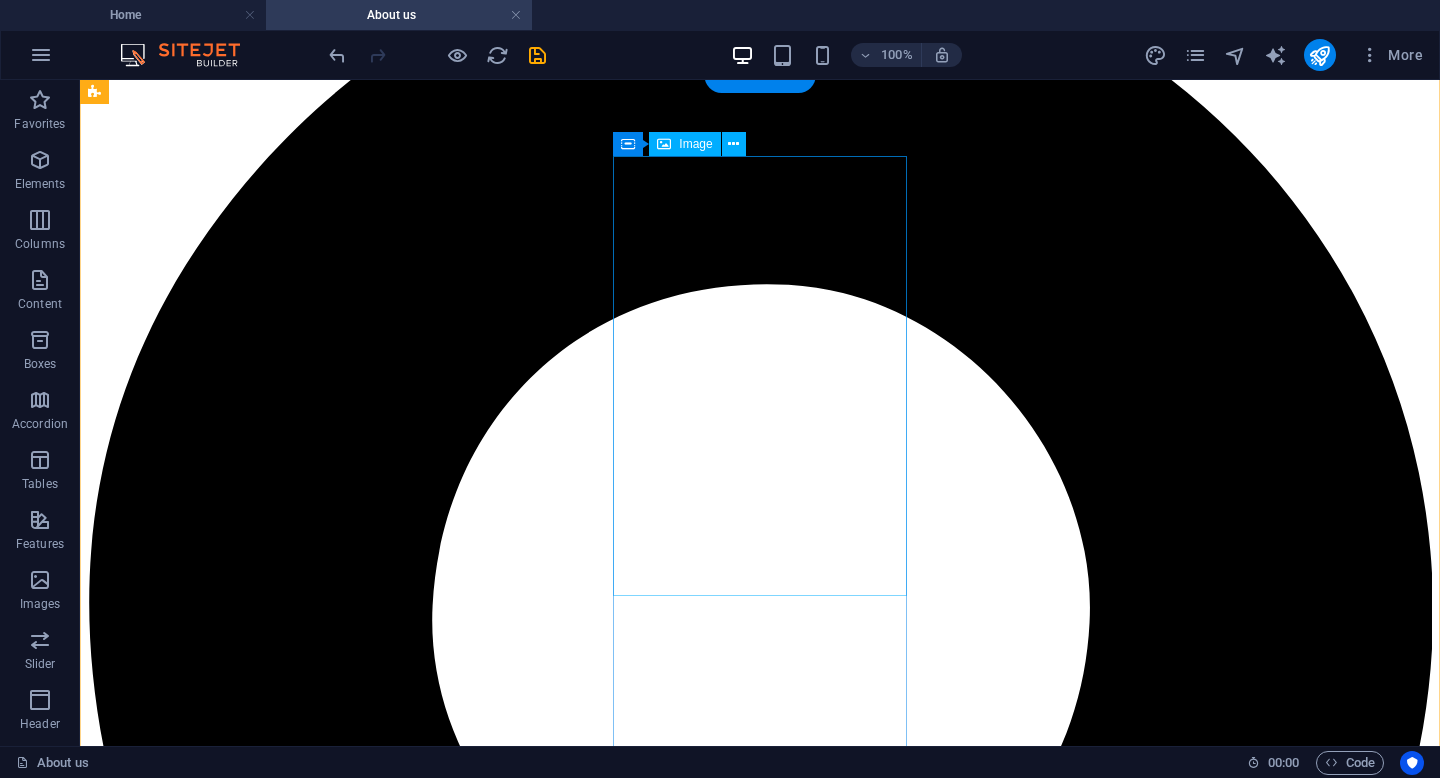 scroll, scrollTop: 1560, scrollLeft: 0, axis: vertical 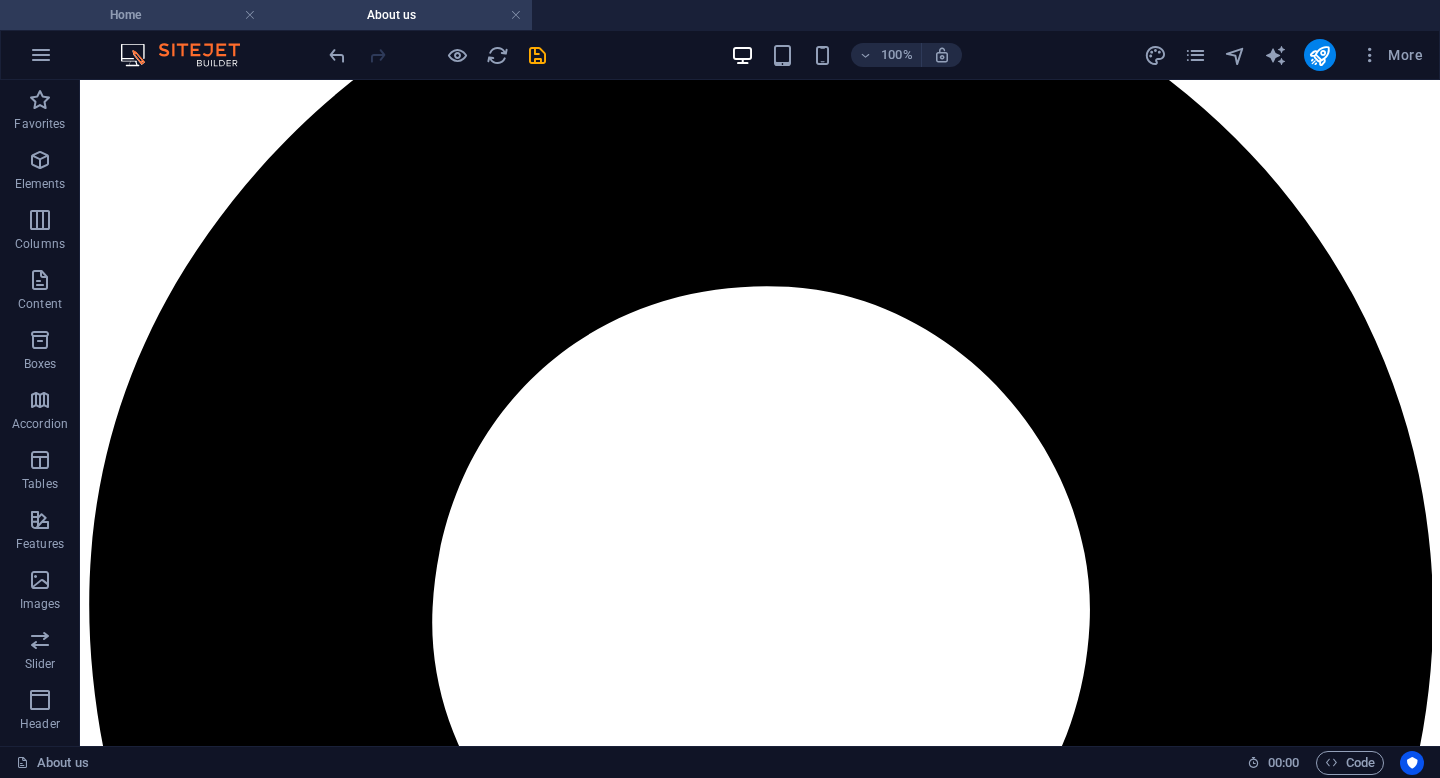 click on "Home" at bounding box center [133, 15] 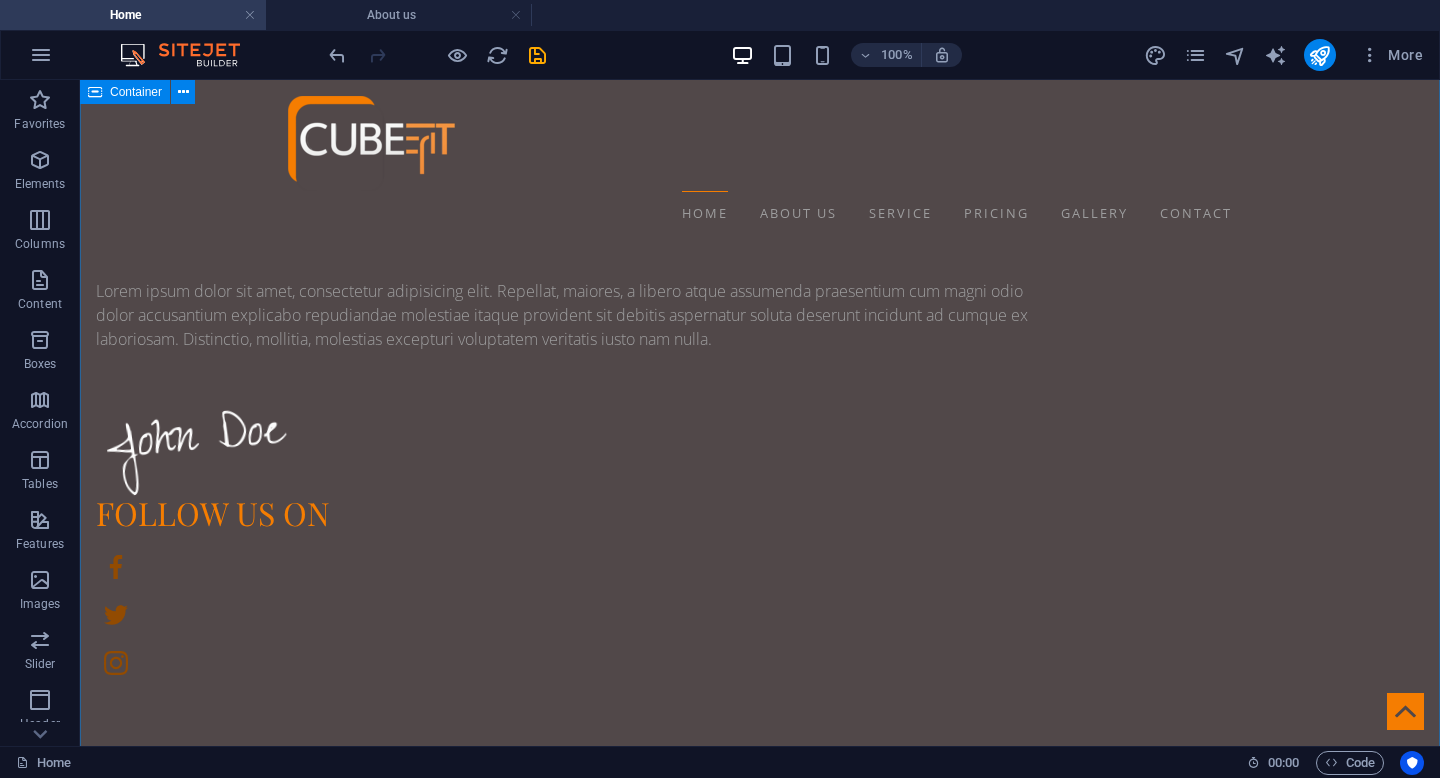 scroll, scrollTop: 2057, scrollLeft: 0, axis: vertical 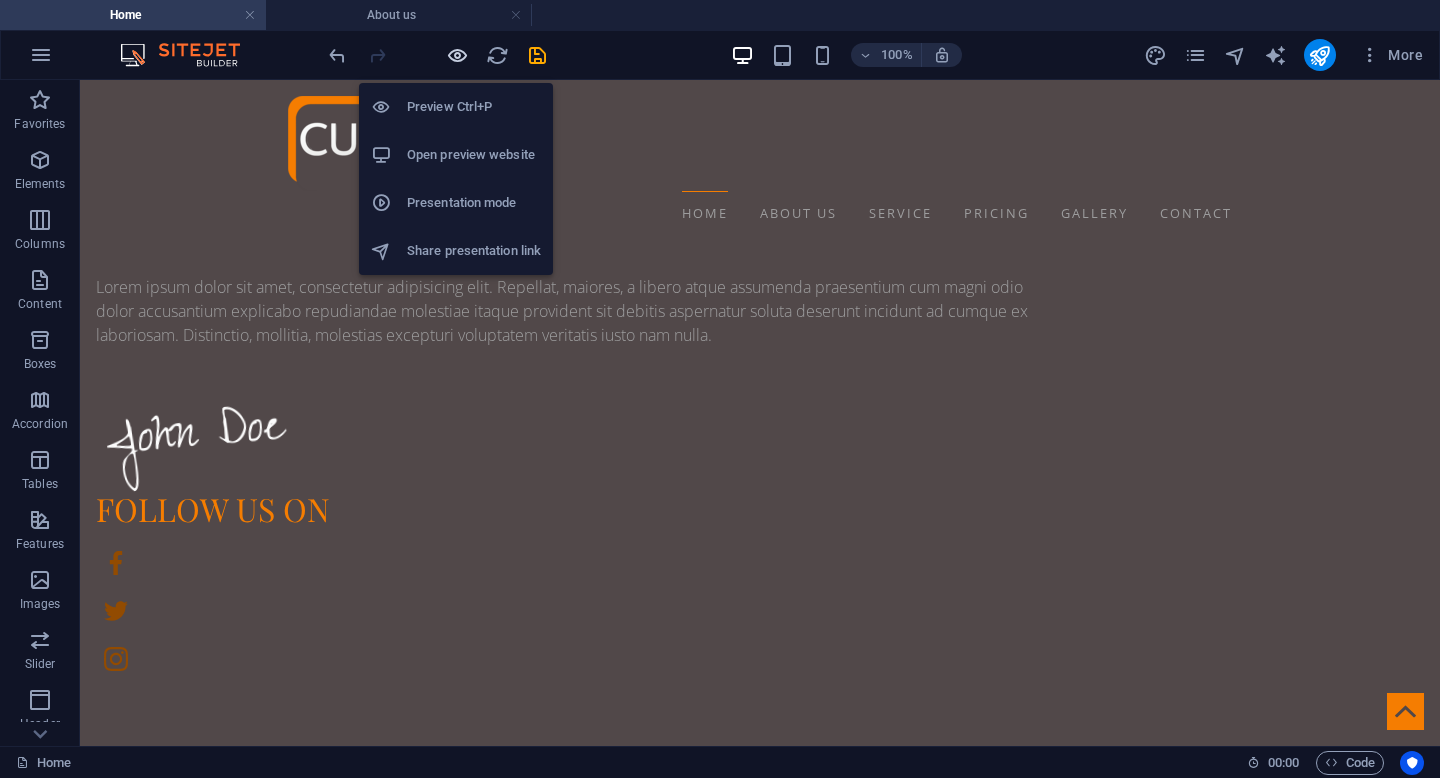 click at bounding box center (457, 55) 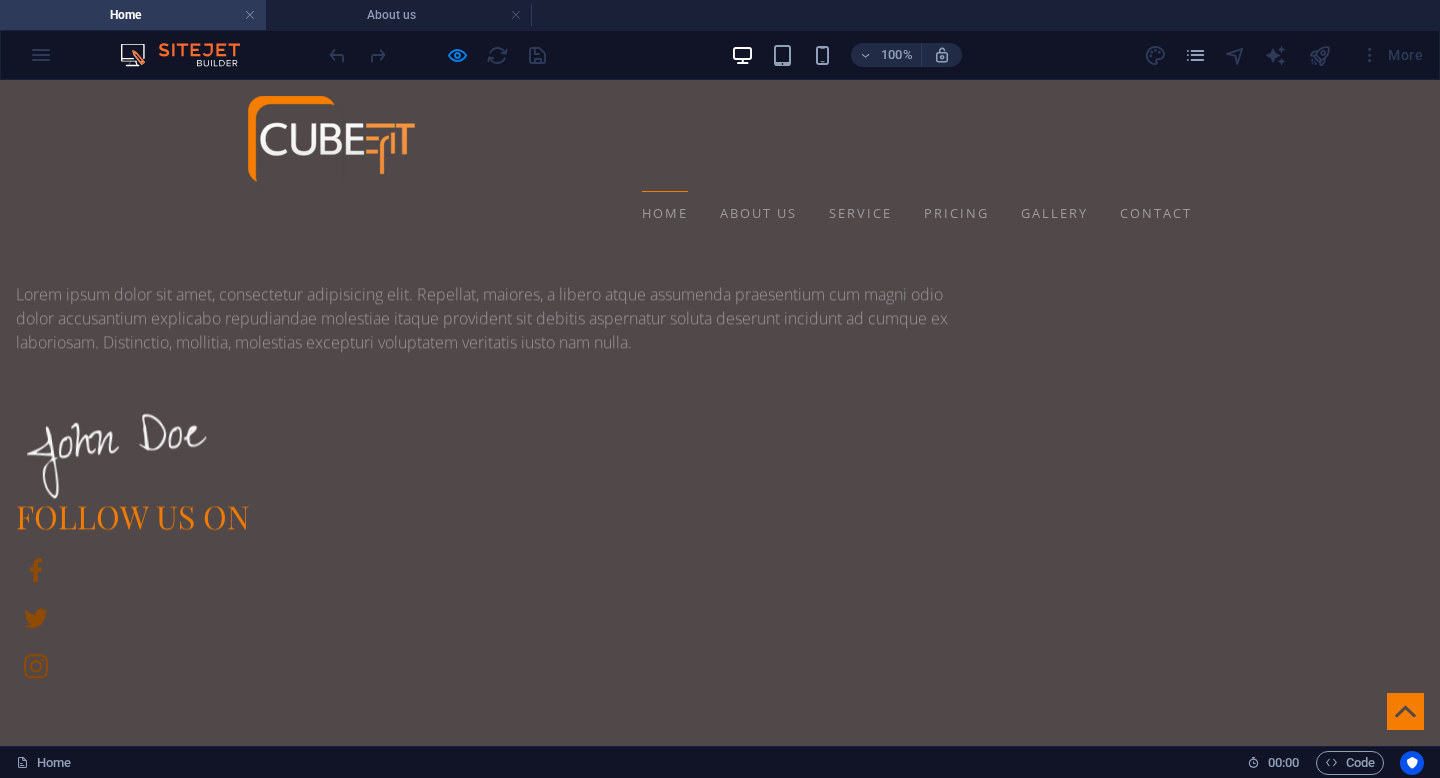 scroll, scrollTop: 2070, scrollLeft: 0, axis: vertical 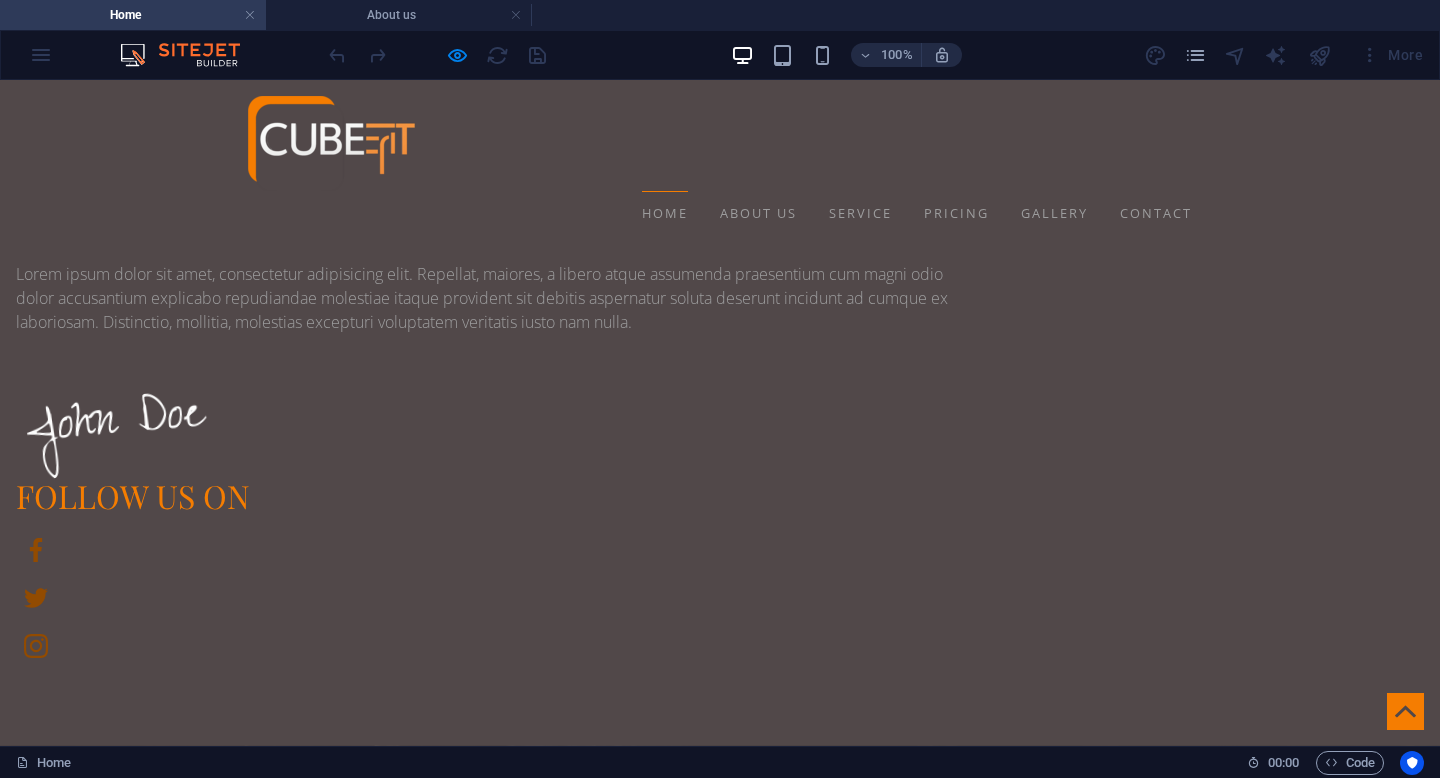 click on "Our Stylists [FIRST] [LAST] CEO MAX FURY Co-Founder & COO TOM BEARDY Co-Founder & CMO More about us" at bounding box center [720, 7474] 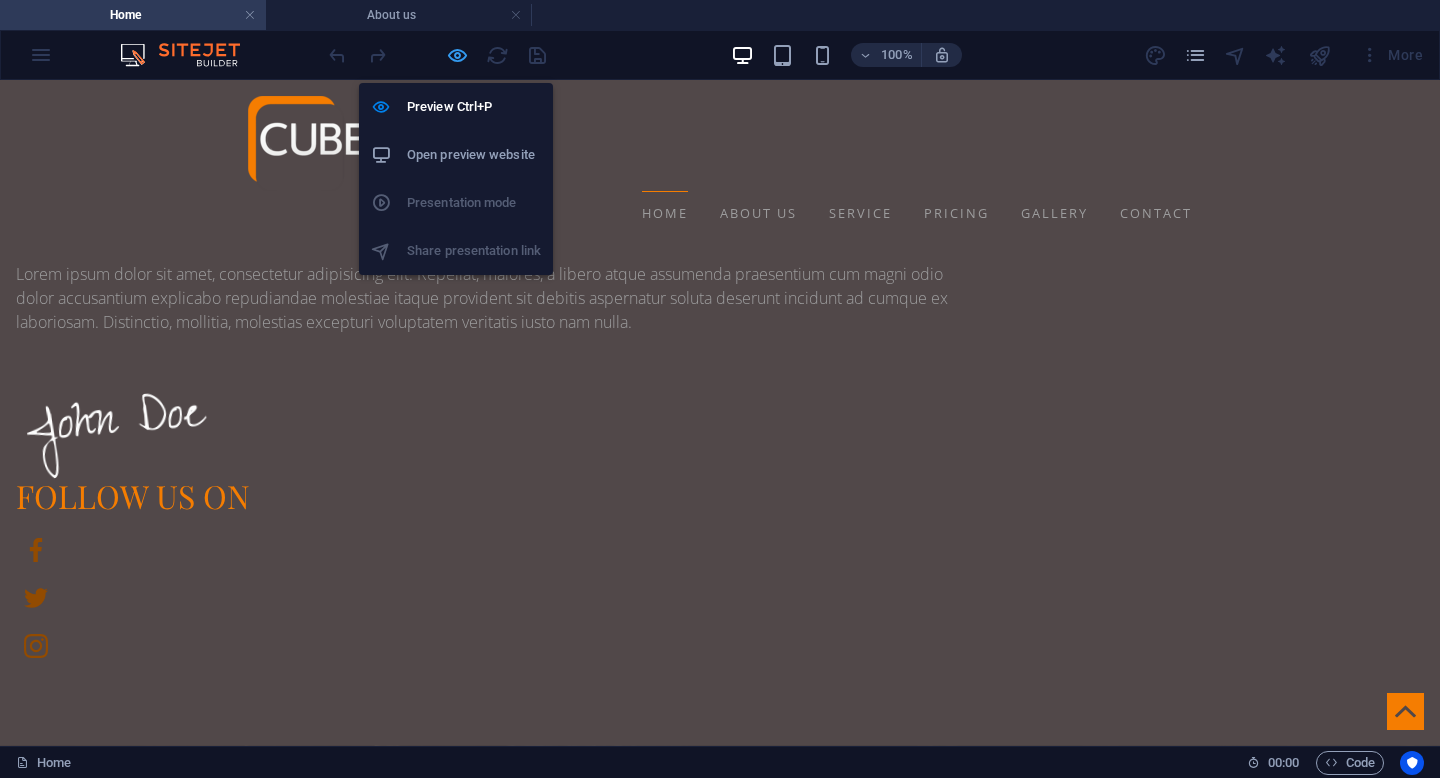 click at bounding box center (457, 55) 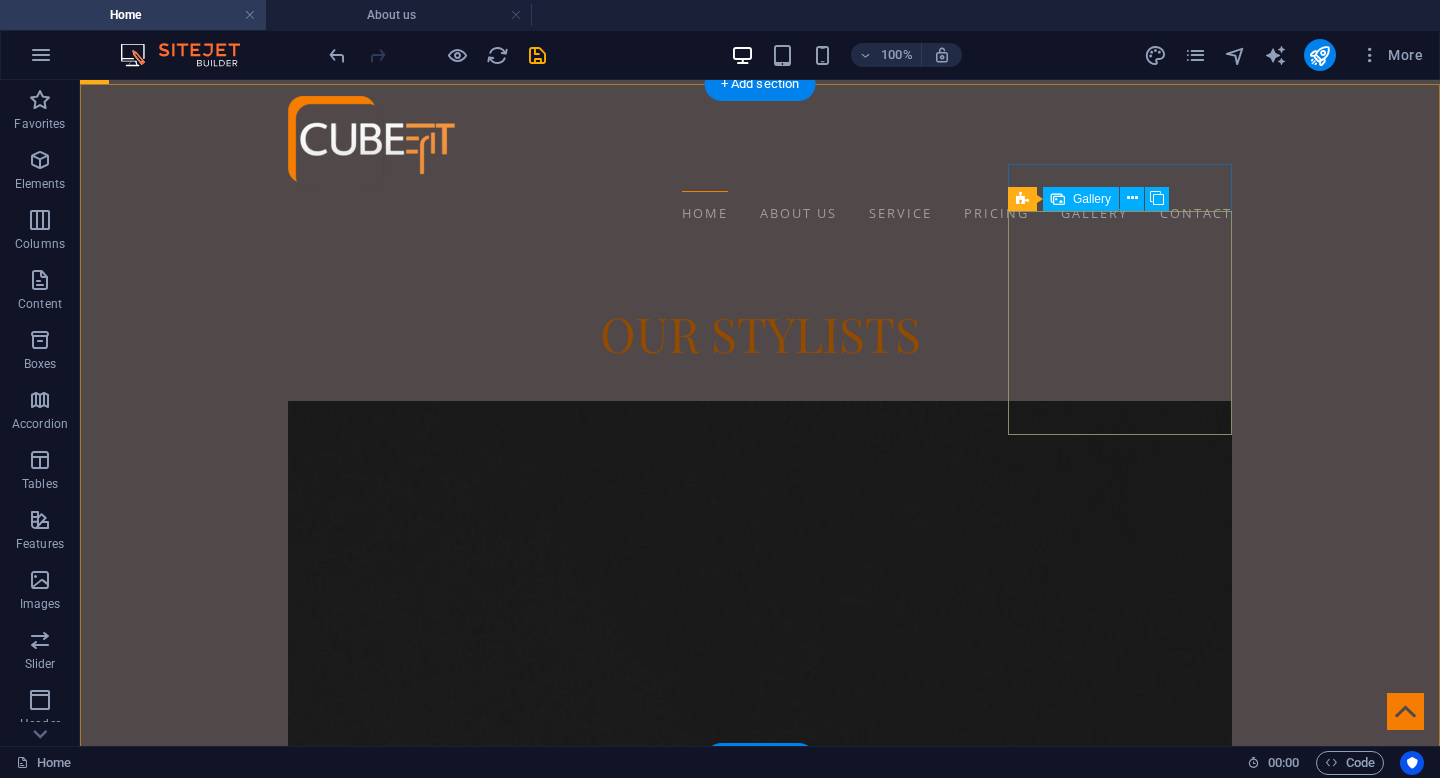 scroll, scrollTop: 0, scrollLeft: 0, axis: both 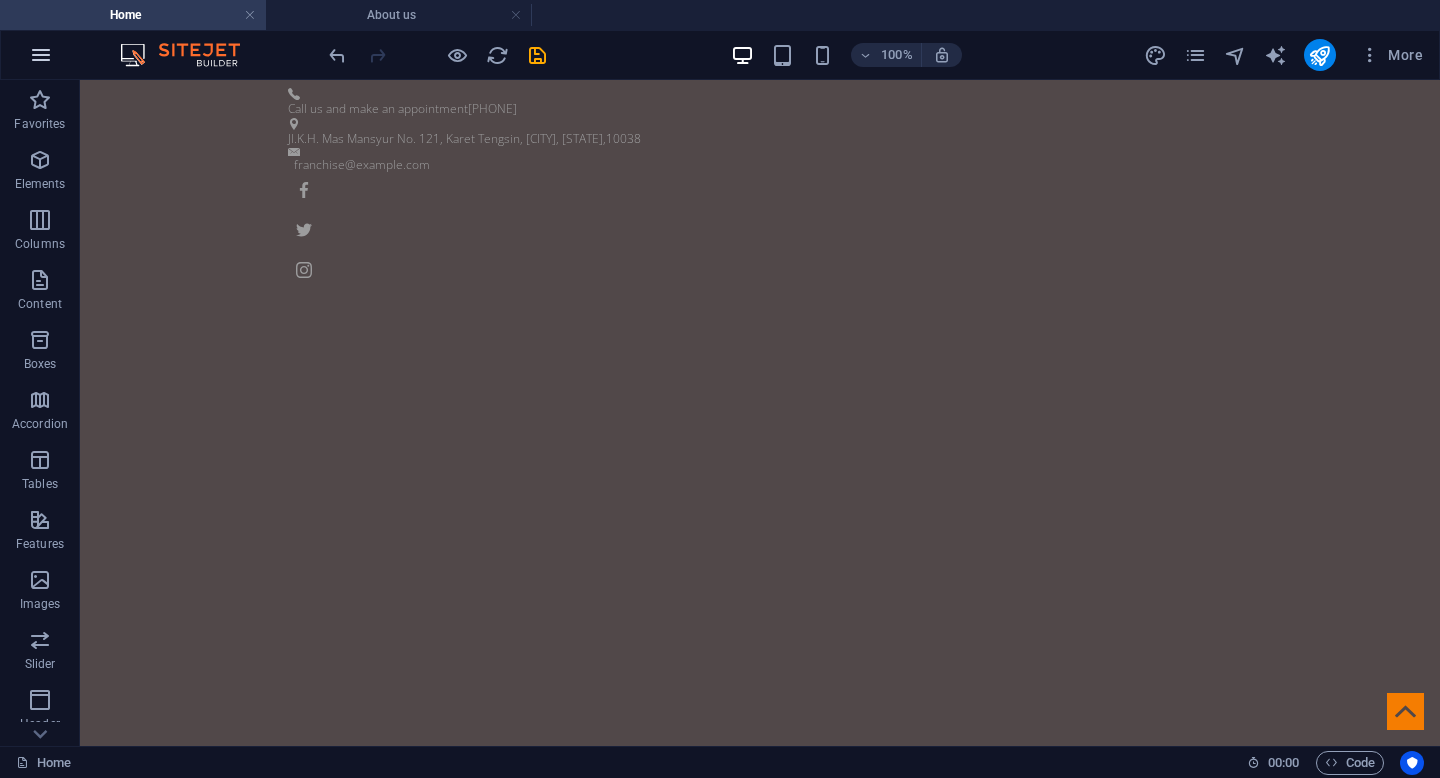 click at bounding box center [41, 55] 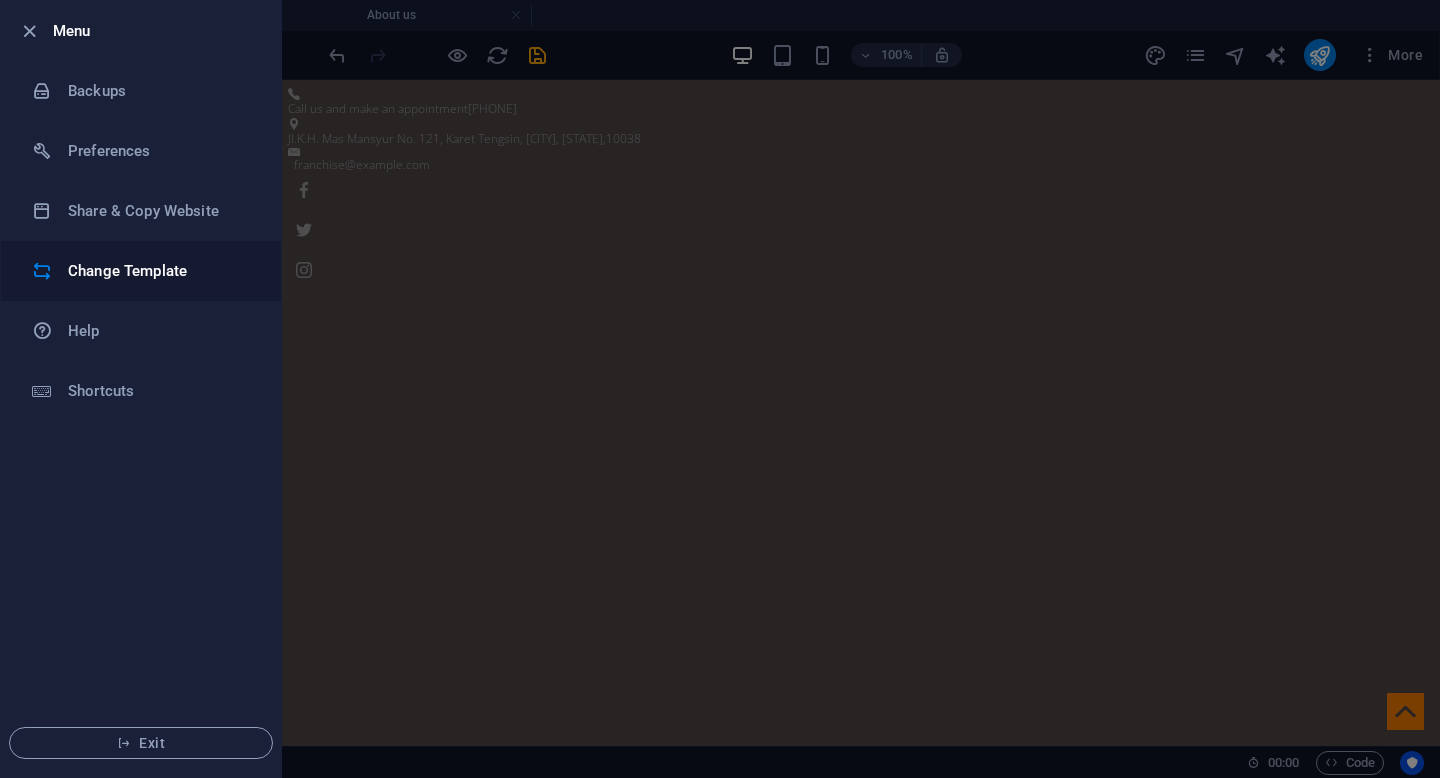 click on "Change Template" at bounding box center (160, 271) 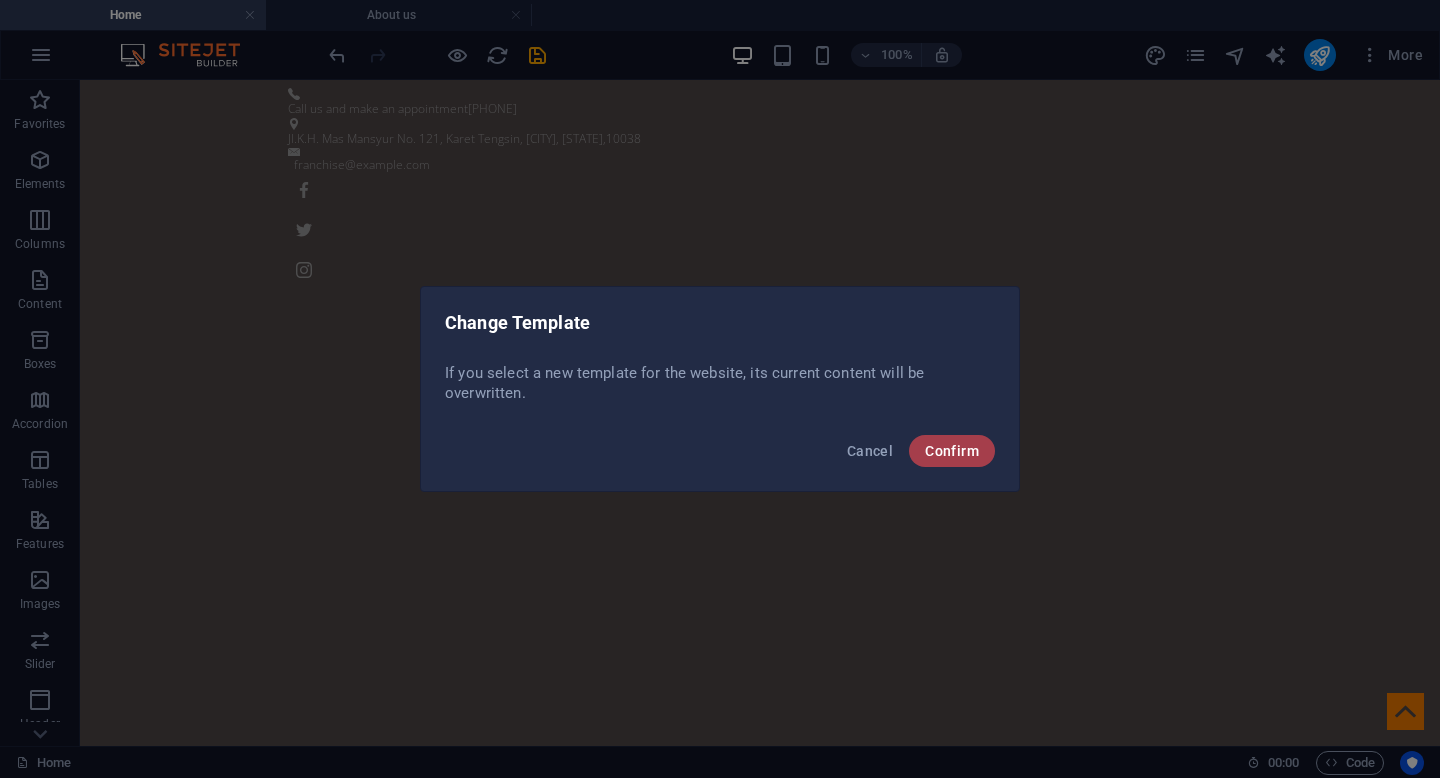 click on "Confirm" at bounding box center [952, 451] 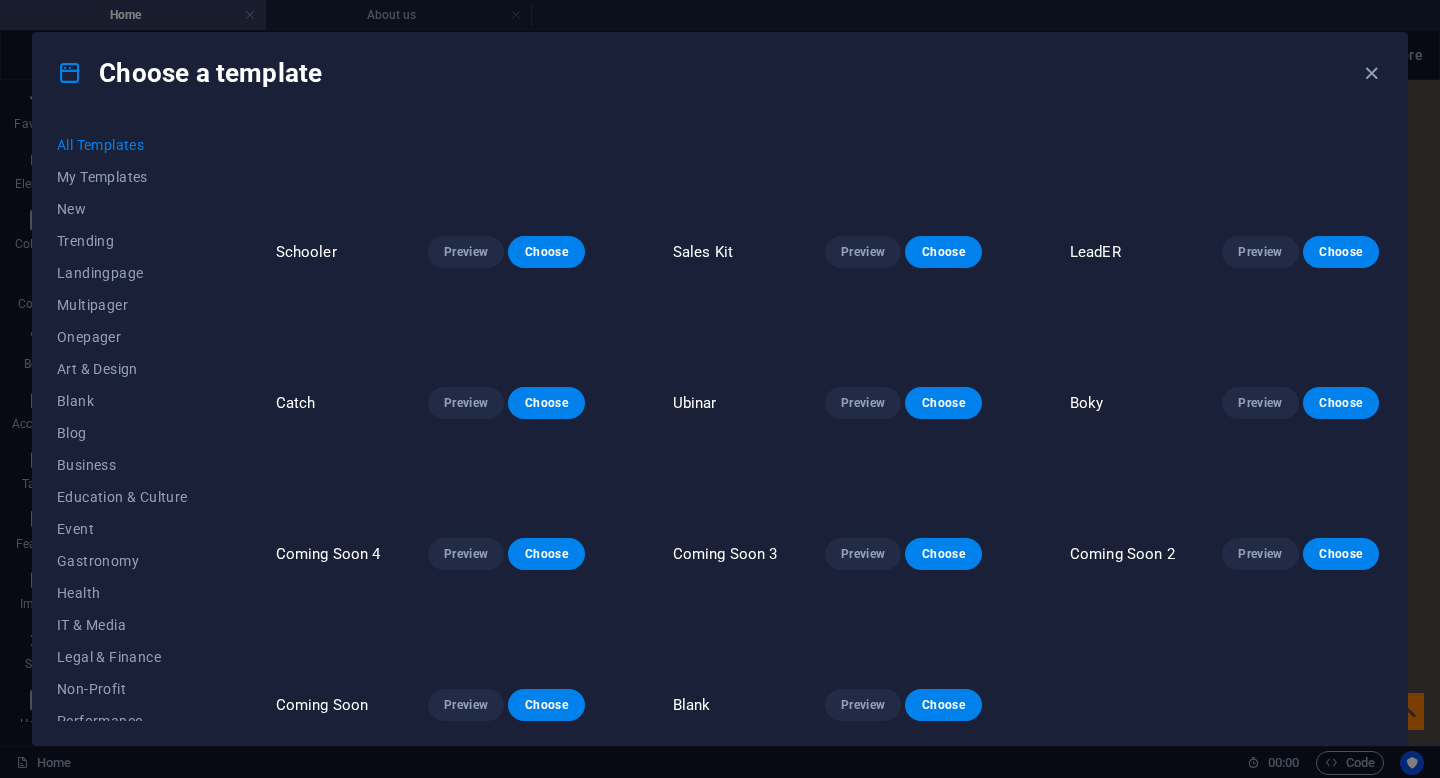 scroll, scrollTop: 7880, scrollLeft: 0, axis: vertical 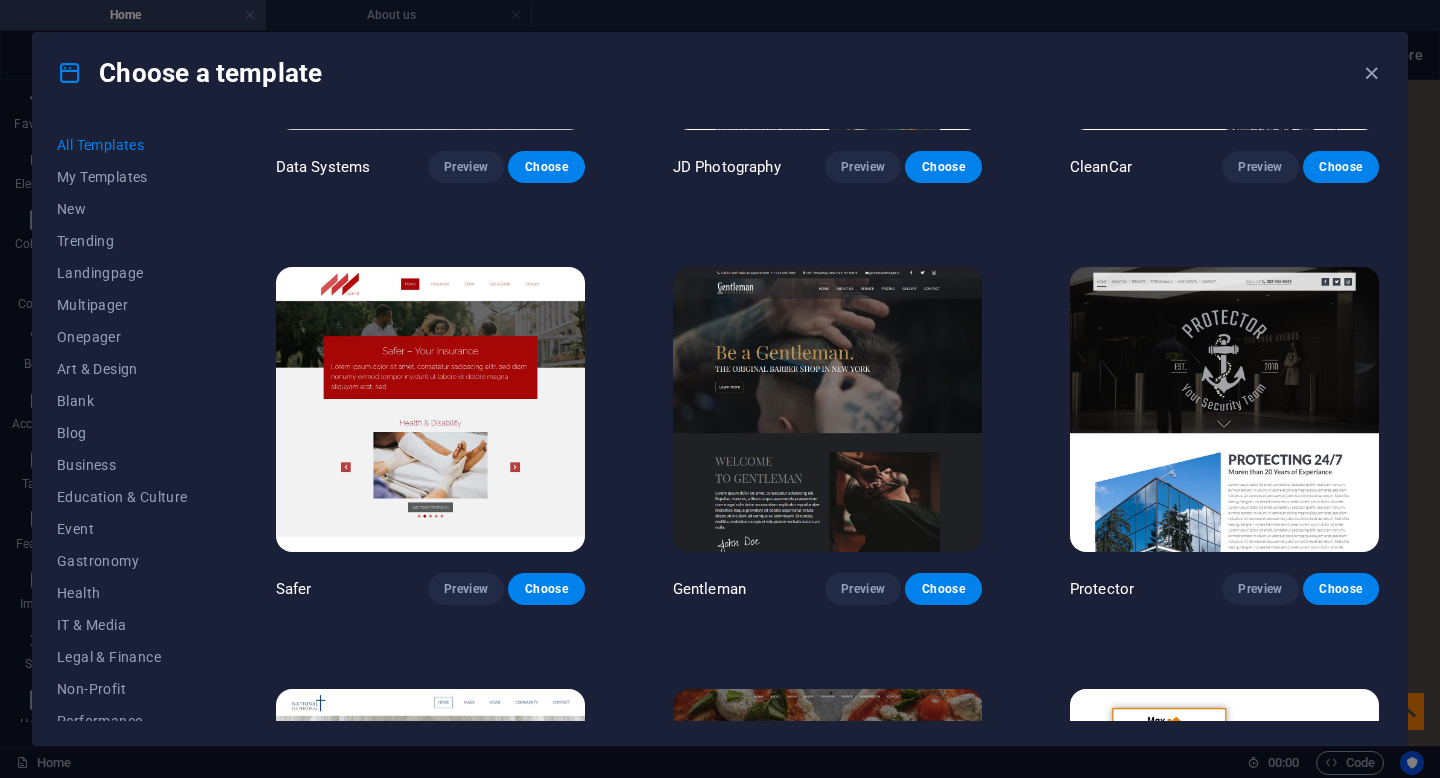click on "SugarDough Preview Choose RepairIT Preview Choose Peoneera Preview Choose Art Museum Preview Choose Wonder Planner Preview Choose Transportable Preview Choose S&L Preview Choose WePaint Preview Choose Eco-Con Preview Choose MeetUp Preview Choose Help & Care Preview Choose Podcaster Preview Choose Academix Preview Choose BIG Barber Shop Preview Choose Health & Food Preview Choose UrbanNest Interiors Preview Choose Green Change Preview Choose The Beauty Temple Preview Choose WeTrain Preview Choose Cleaner Preview Choose Johanna James Preview Choose Delicioso Preview Choose Dream Garden Preview Choose LumeDeAqua Preview Choose Pets Care Preview Choose SafeSpace Preview Choose Midnight Rain Bar Preview Choose Drive Preview Choose Estator Preview Choose Health Group Preview Choose MakeIt Agency Preview Choose Wanderlust Preview Choose WeSpa Preview Choose BERLIN Preview Choose Gadgets Preview Choose CoffeeScience Preview Choose CoachLife Preview Choose Cafe de Oceana Preview Choose Max Hatzy Preview Choose Preview" at bounding box center [827, 3813] 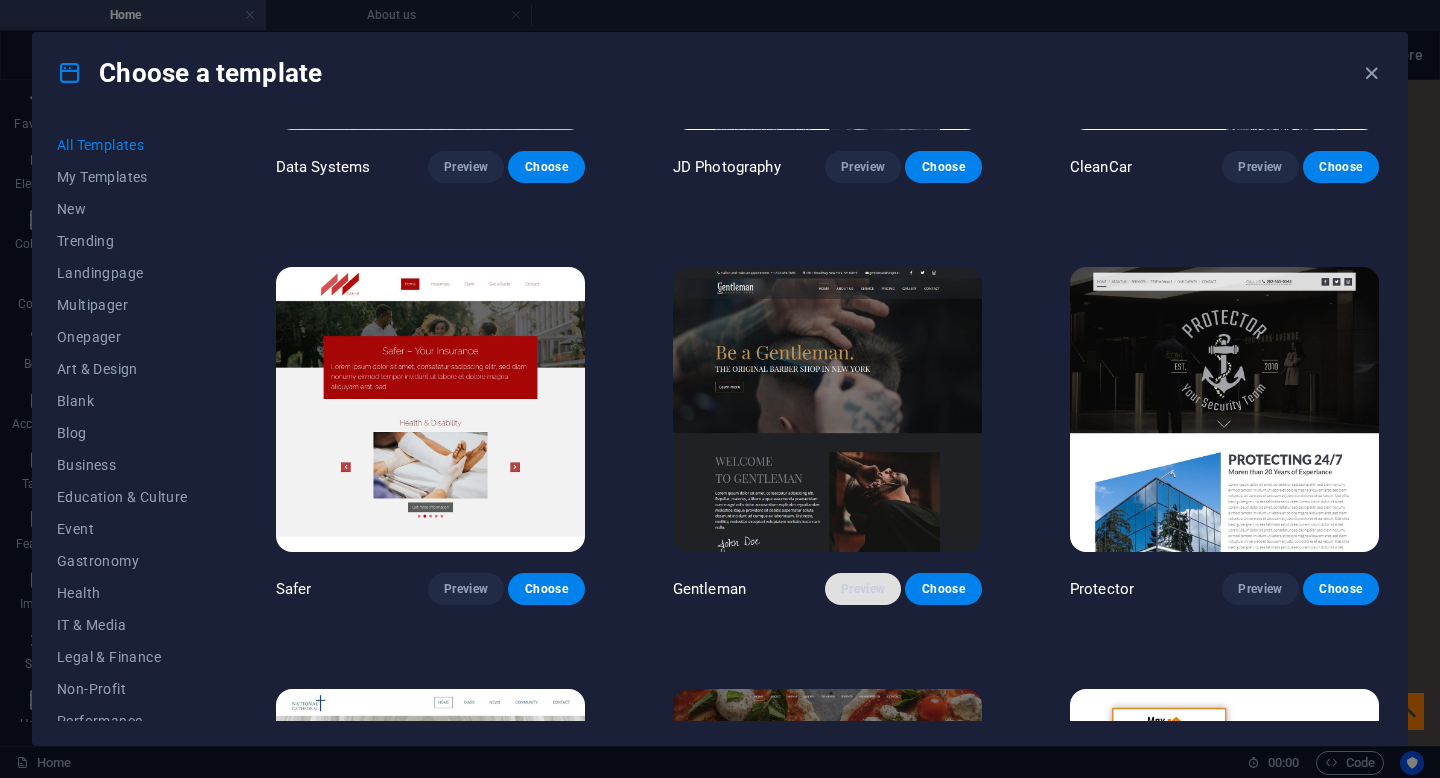 click on "Preview" at bounding box center (863, 589) 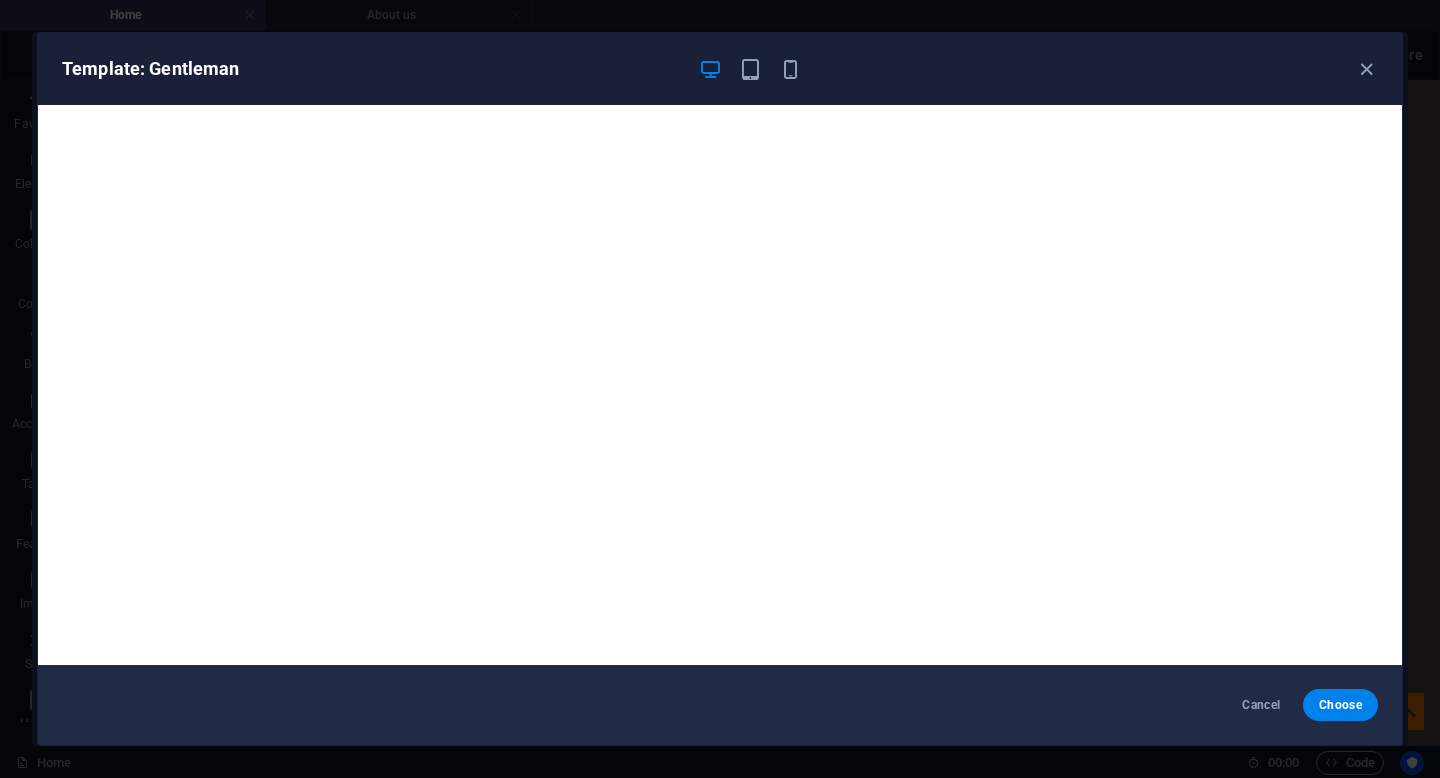 scroll, scrollTop: 5, scrollLeft: 0, axis: vertical 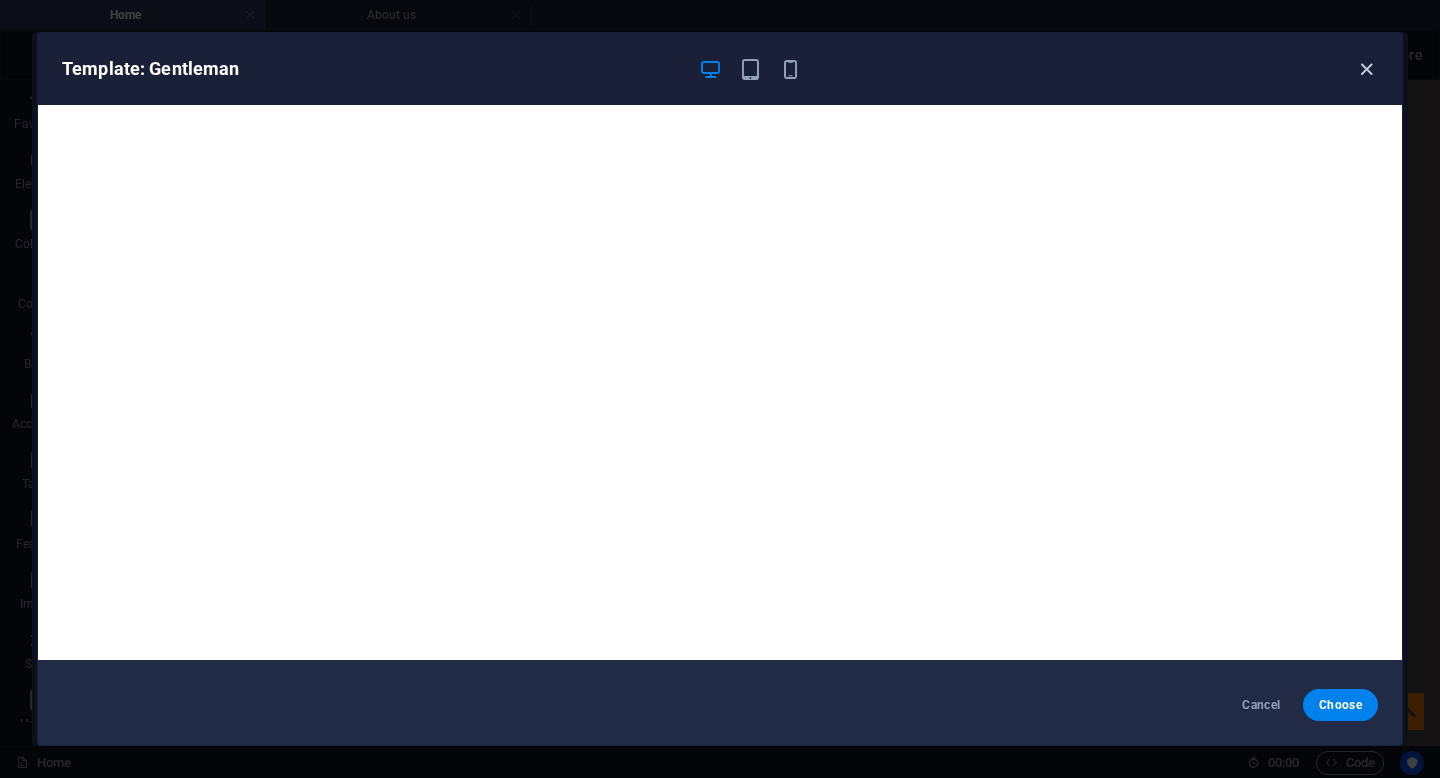 click at bounding box center [1366, 69] 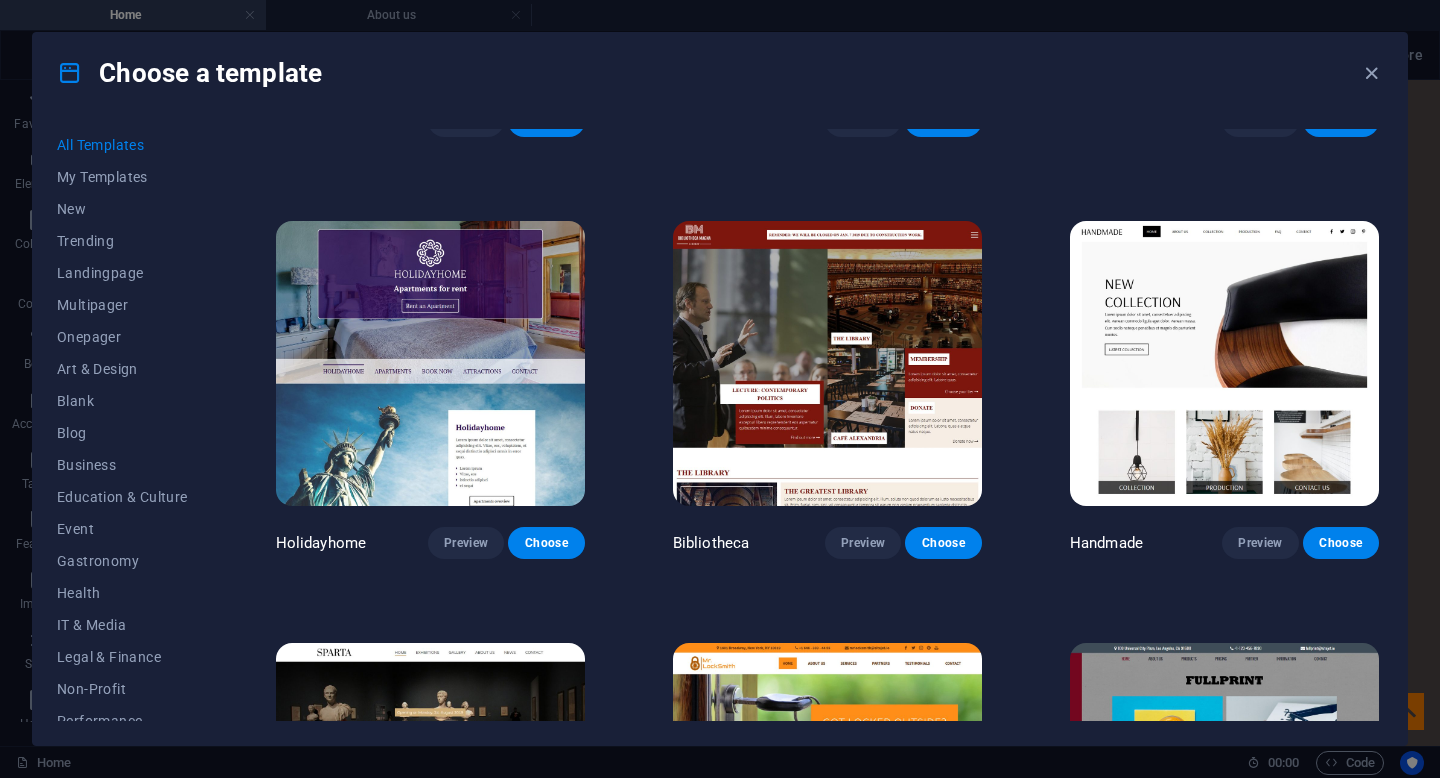 scroll, scrollTop: 11256, scrollLeft: 0, axis: vertical 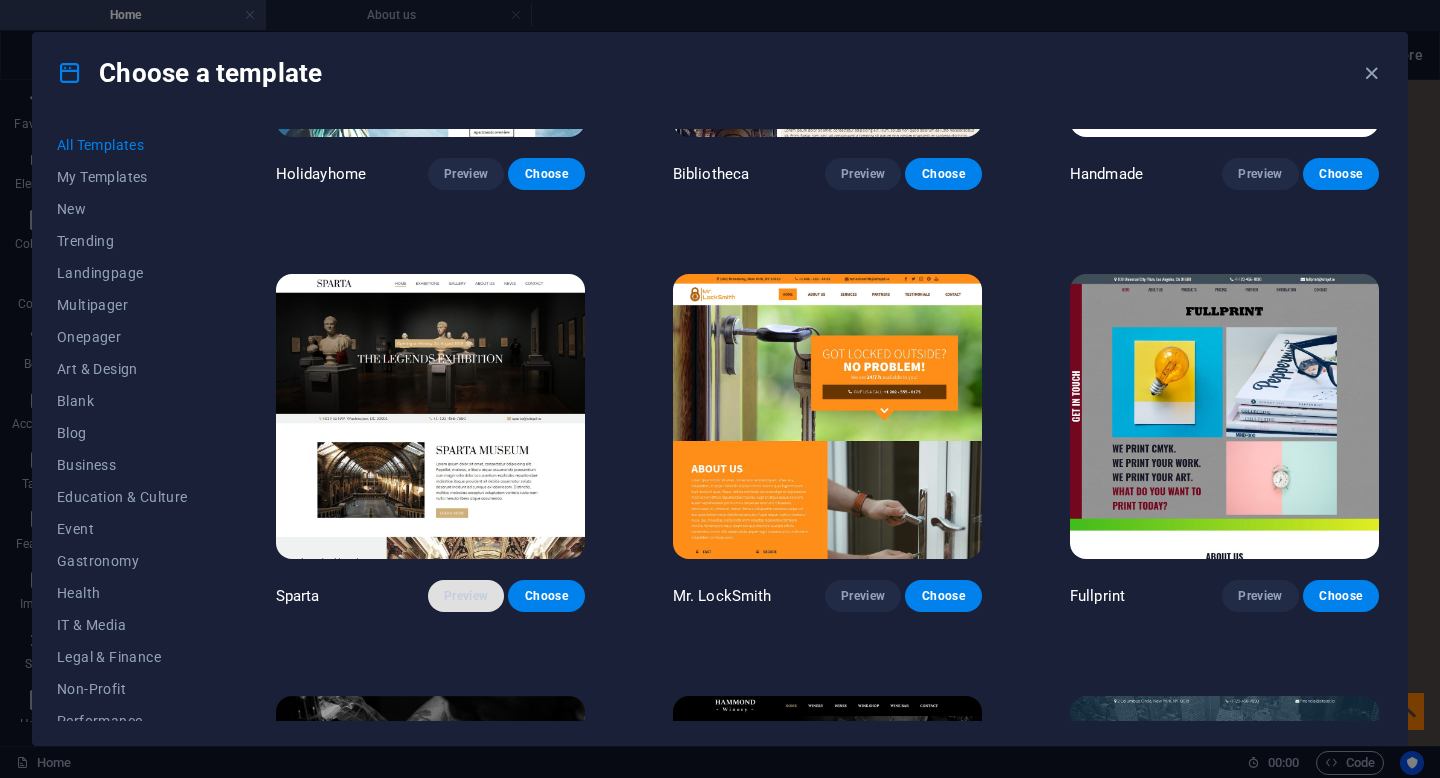 click on "Preview" at bounding box center [466, 596] 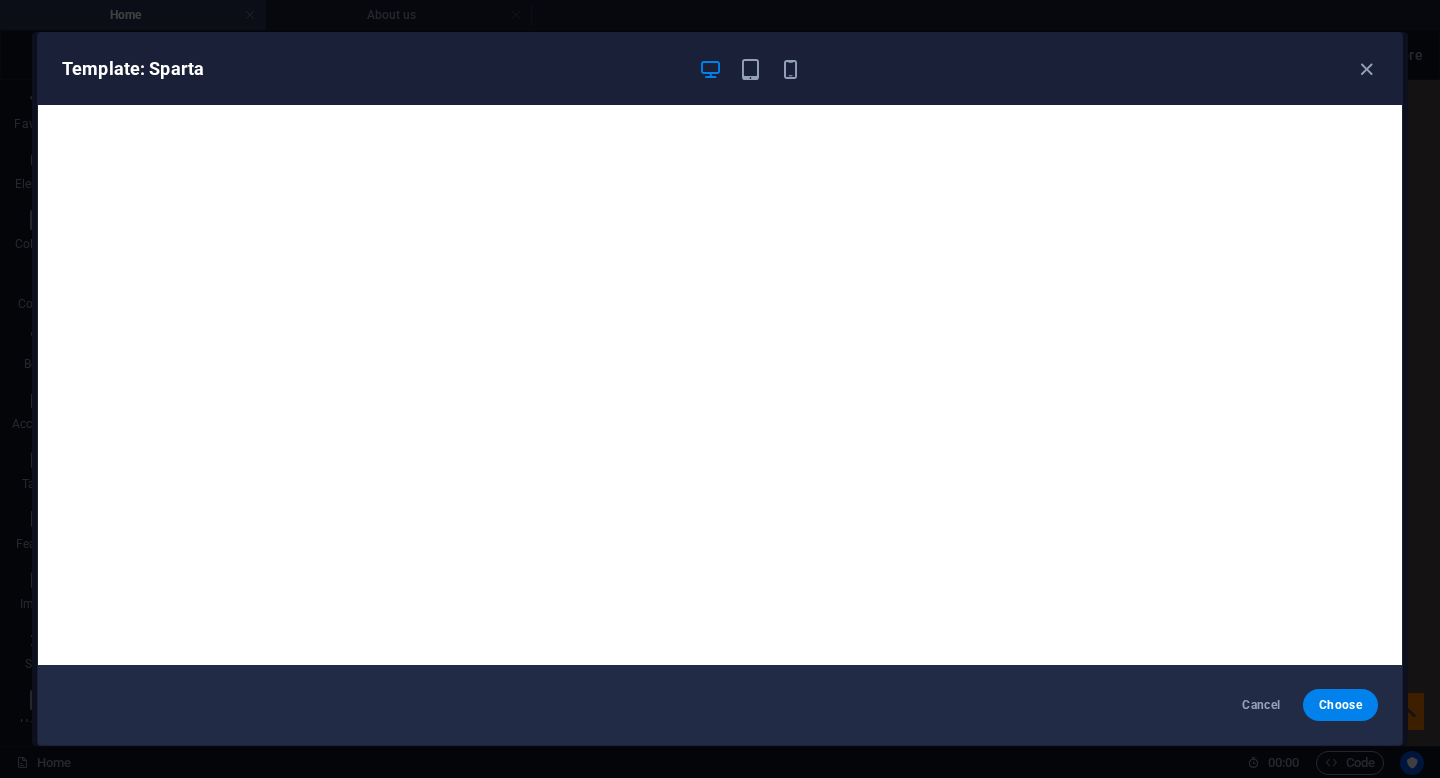 scroll, scrollTop: 5, scrollLeft: 0, axis: vertical 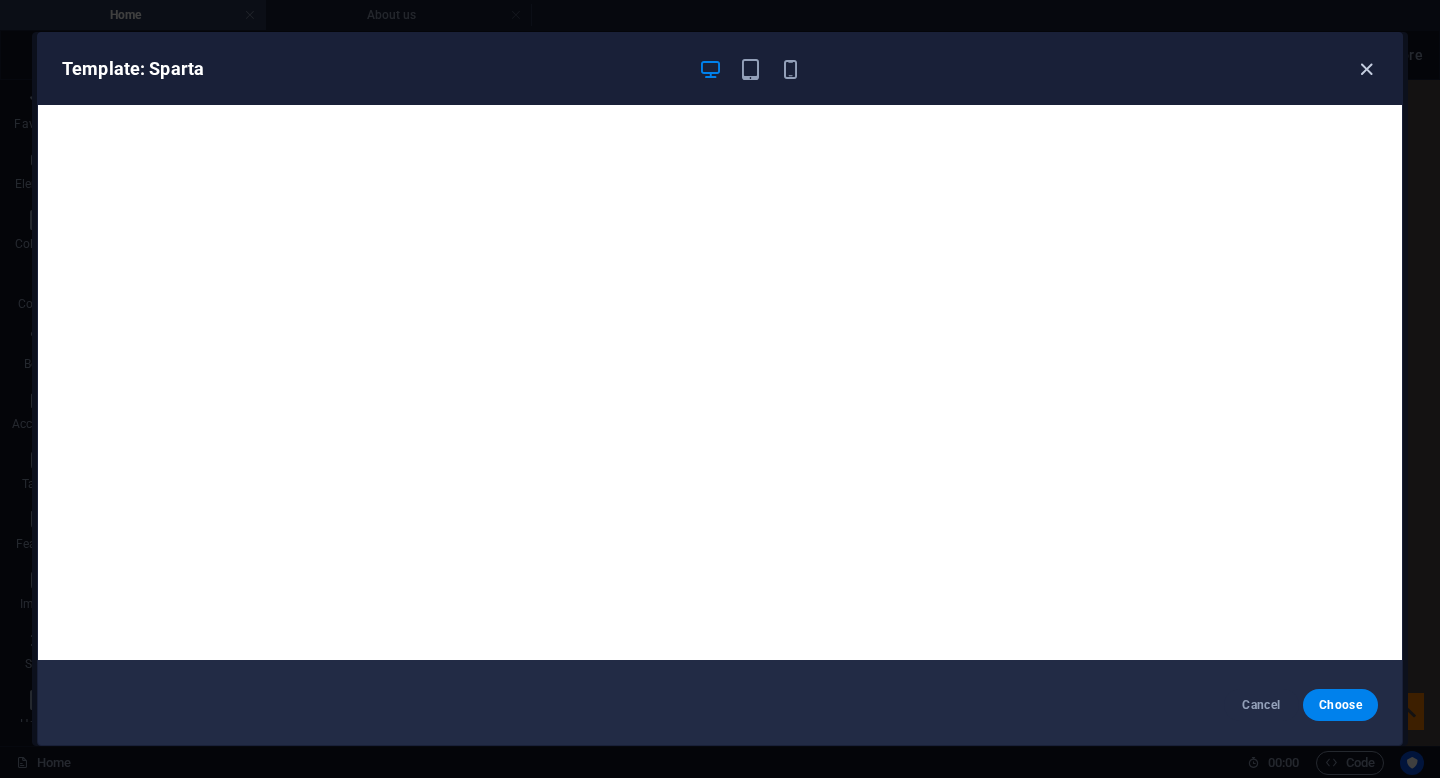 click at bounding box center [1366, 69] 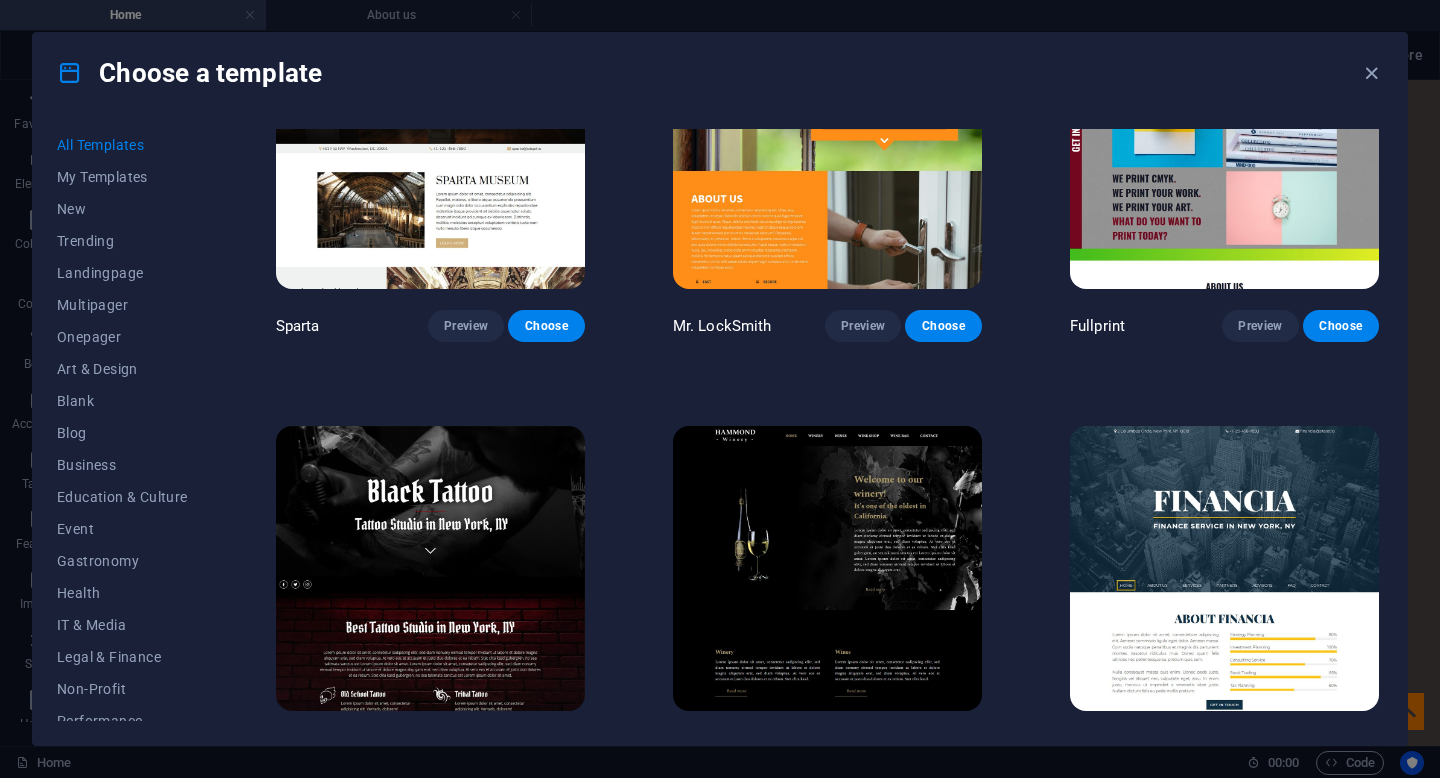 scroll, scrollTop: 11638, scrollLeft: 0, axis: vertical 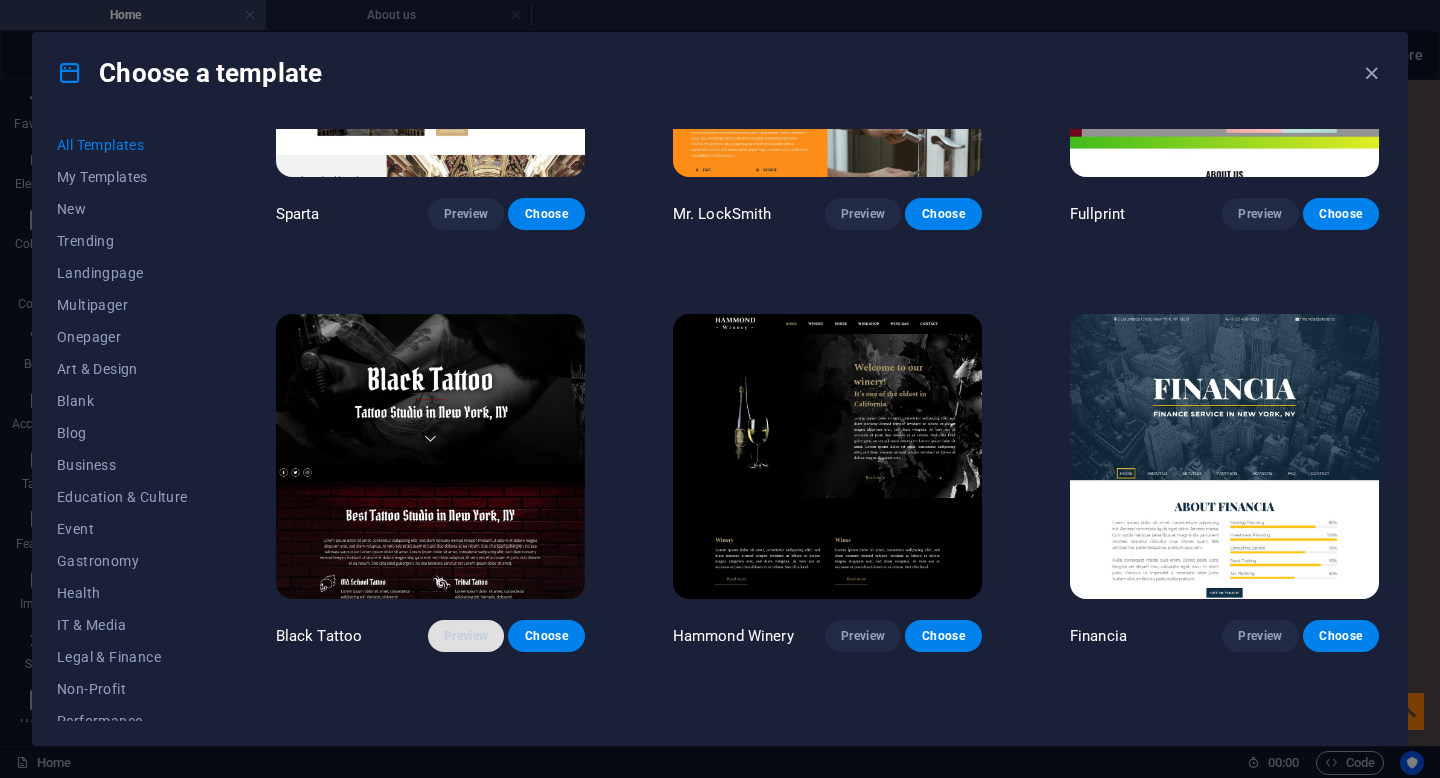 click on "Preview" at bounding box center (466, 636) 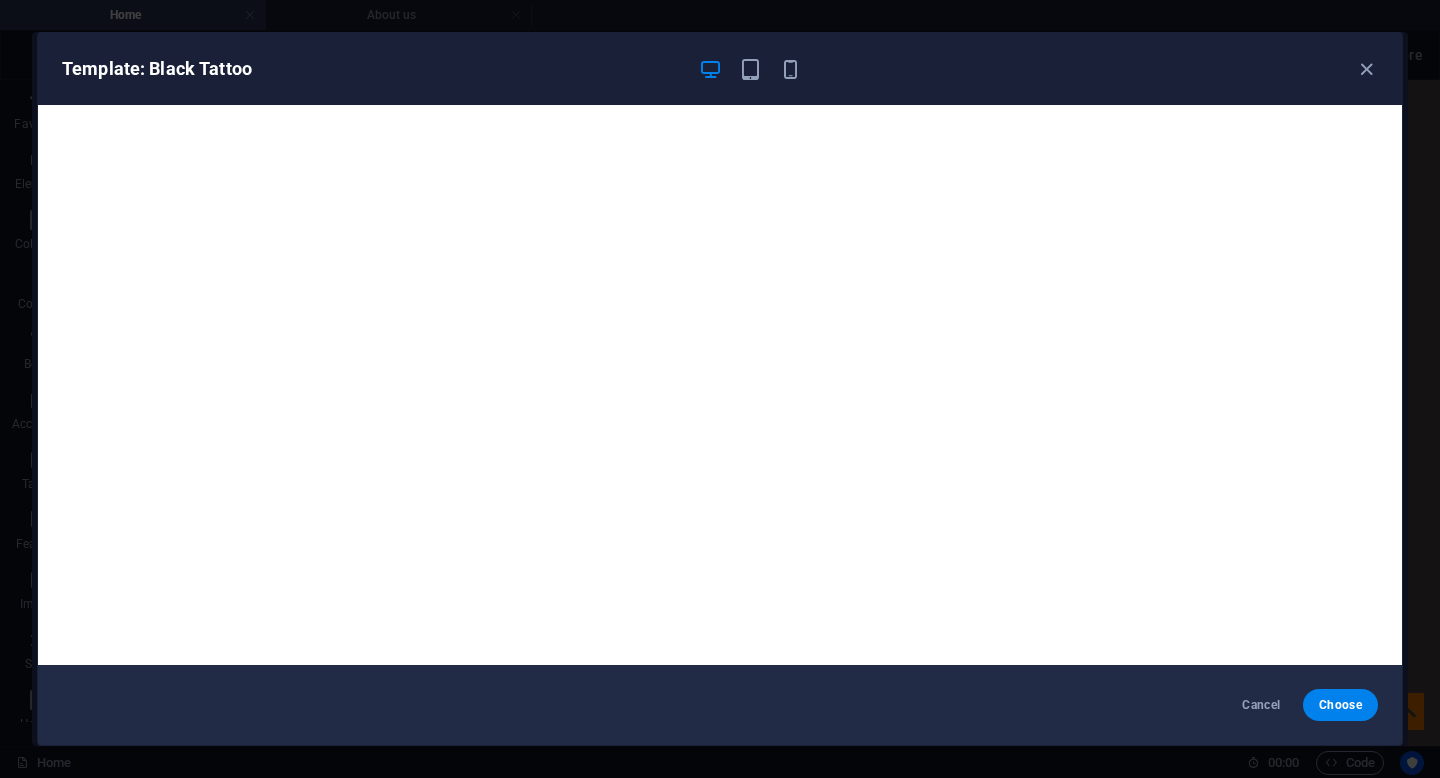 scroll, scrollTop: 5, scrollLeft: 0, axis: vertical 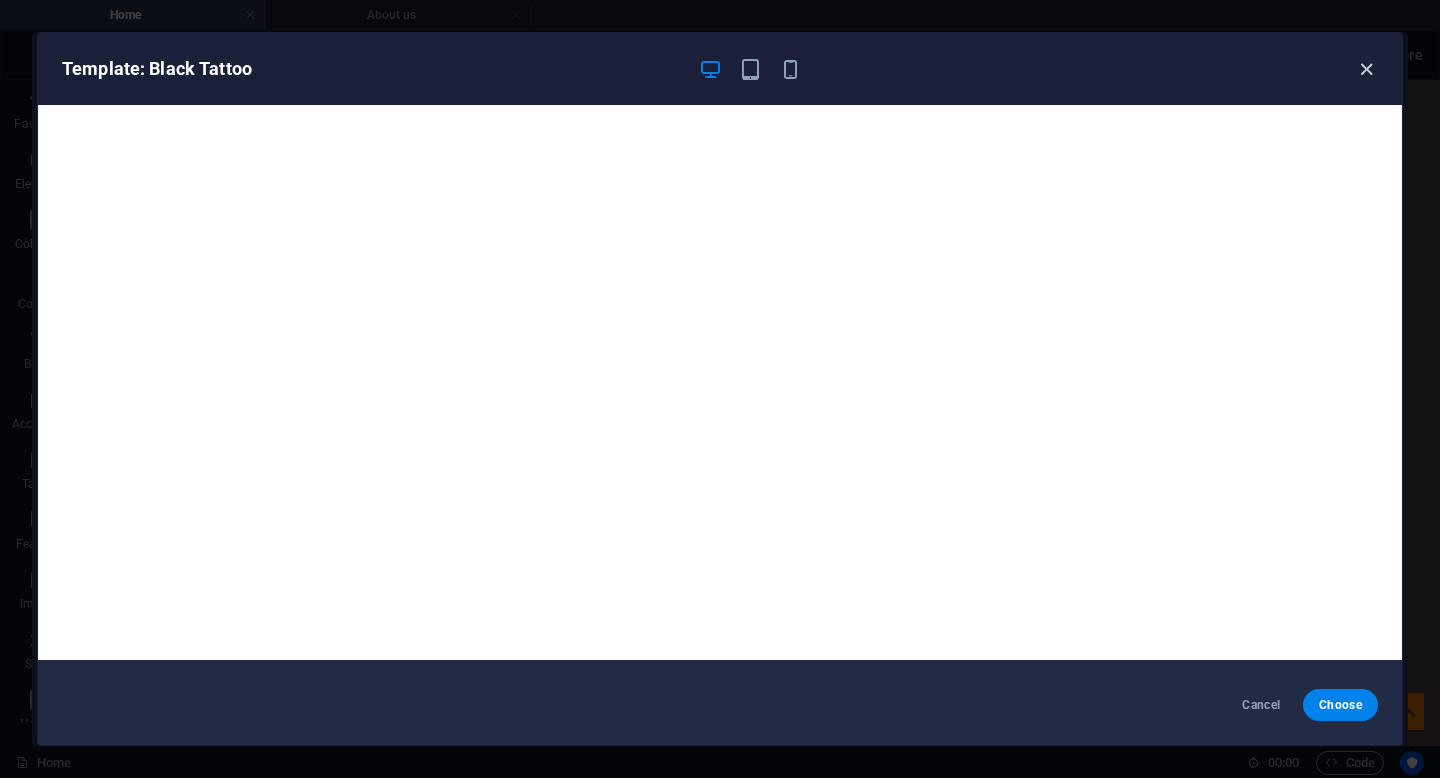 click at bounding box center (1366, 69) 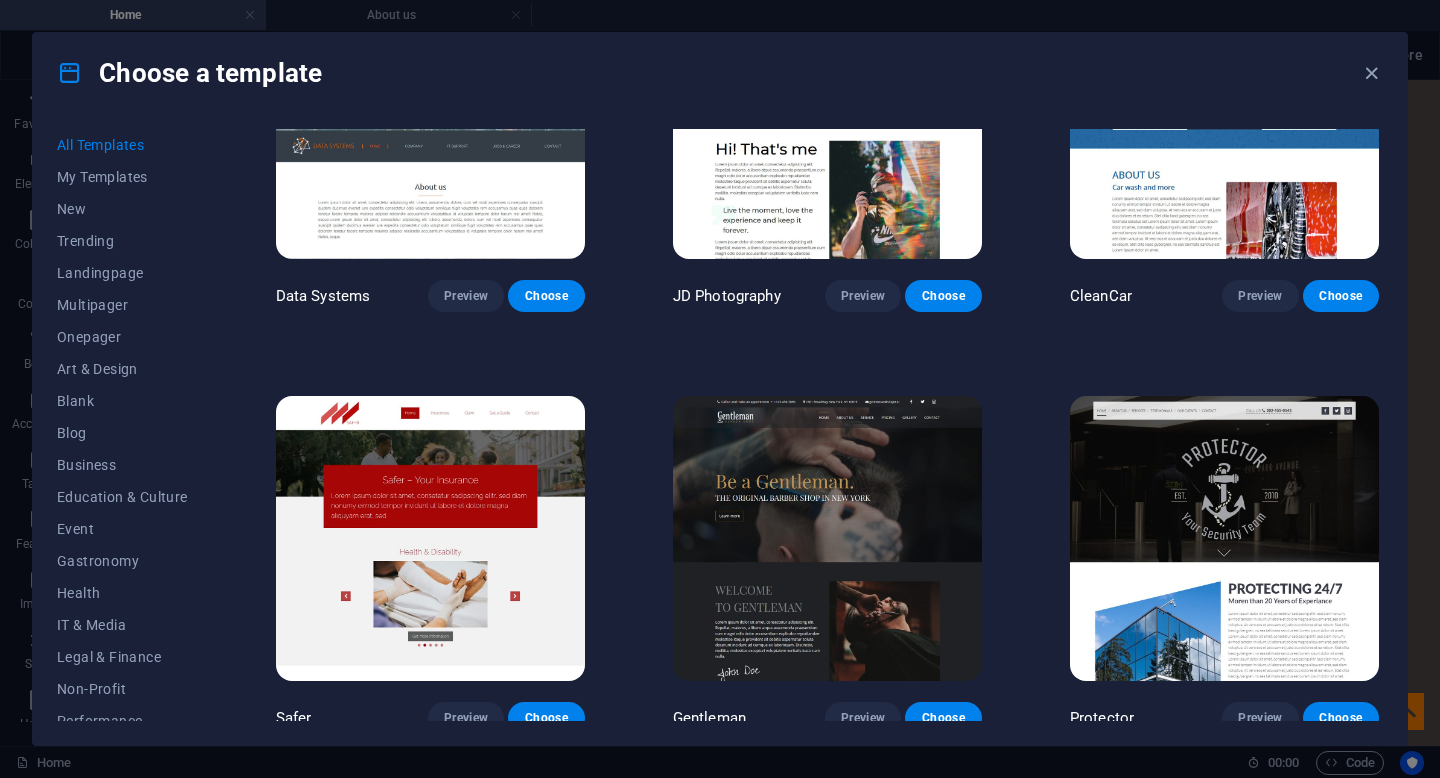 scroll, scrollTop: 7785, scrollLeft: 0, axis: vertical 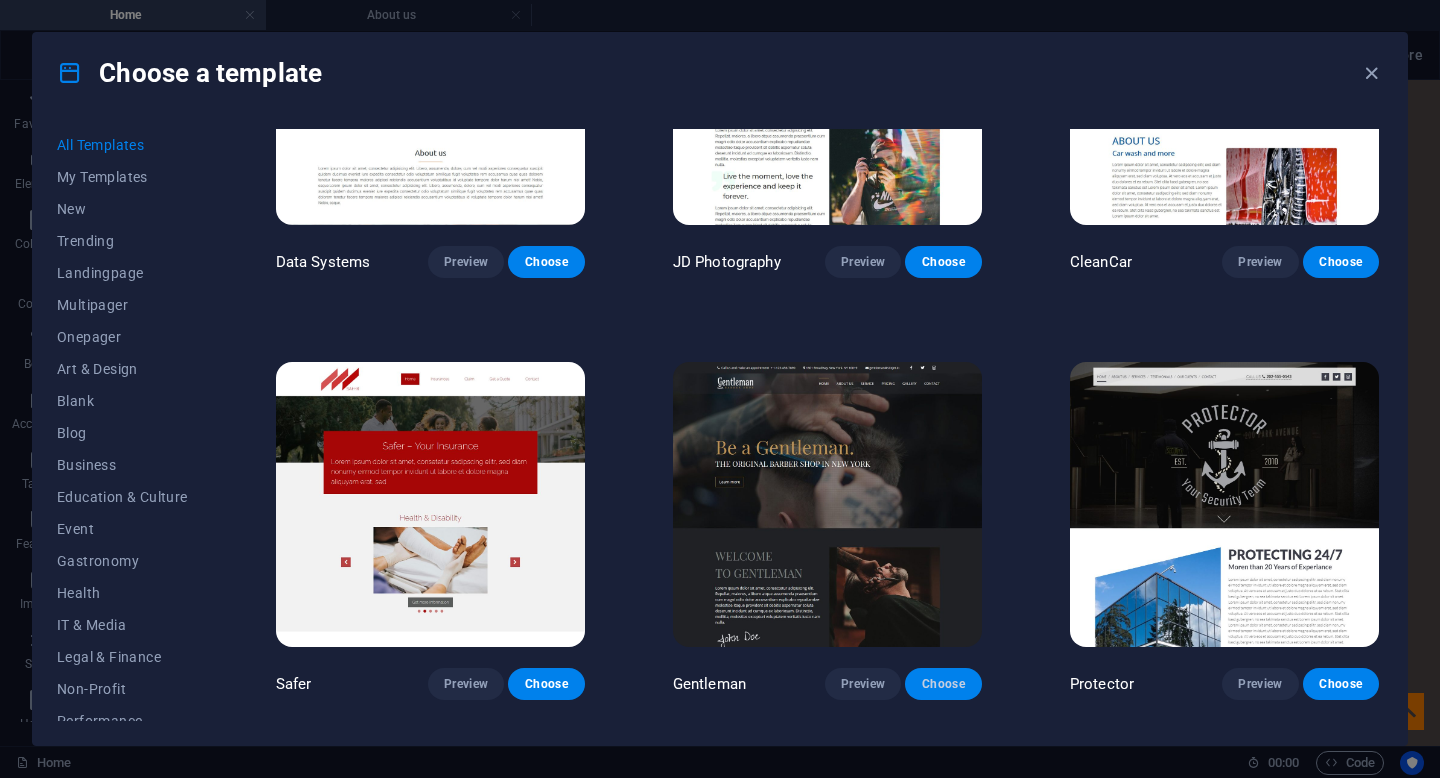 click on "Choose" at bounding box center [943, 684] 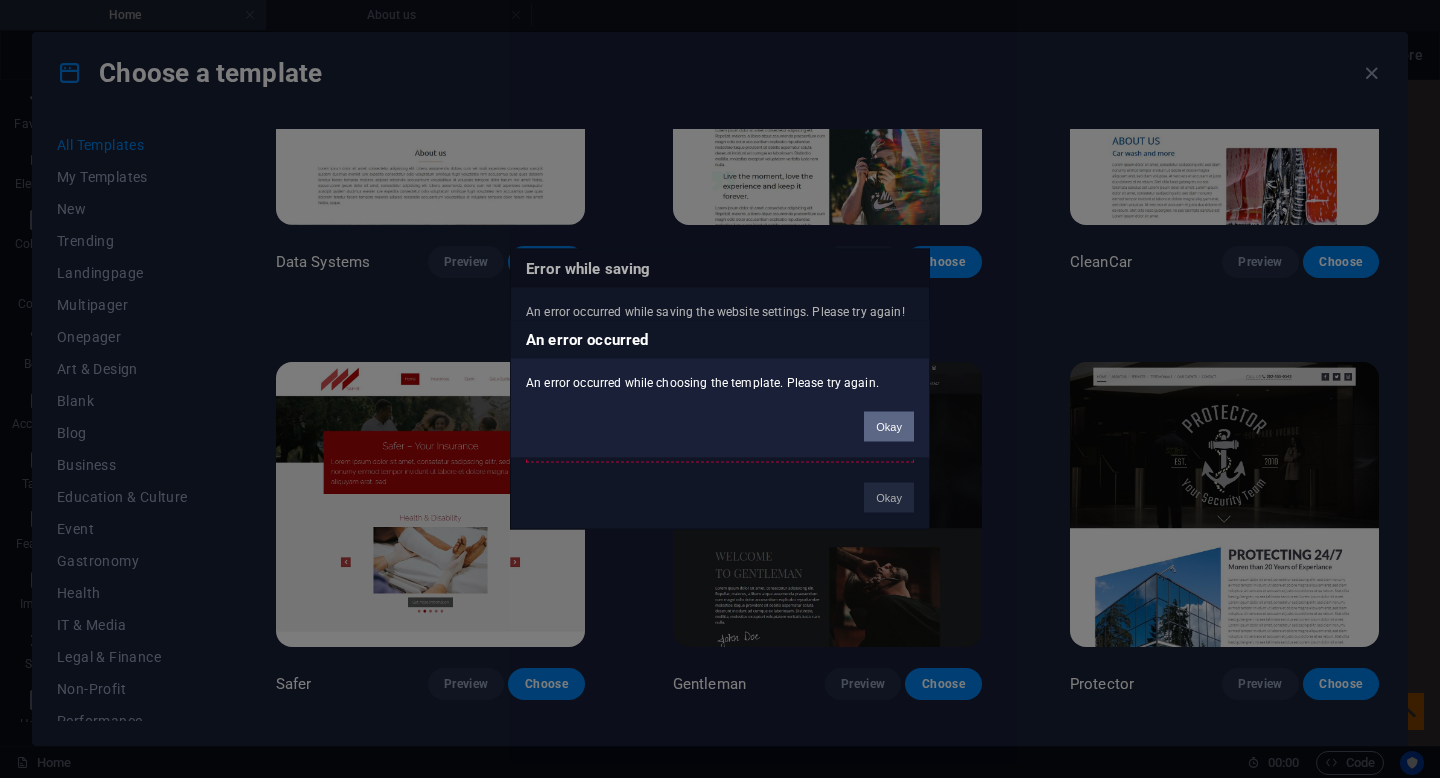 click on "Okay" at bounding box center [889, 427] 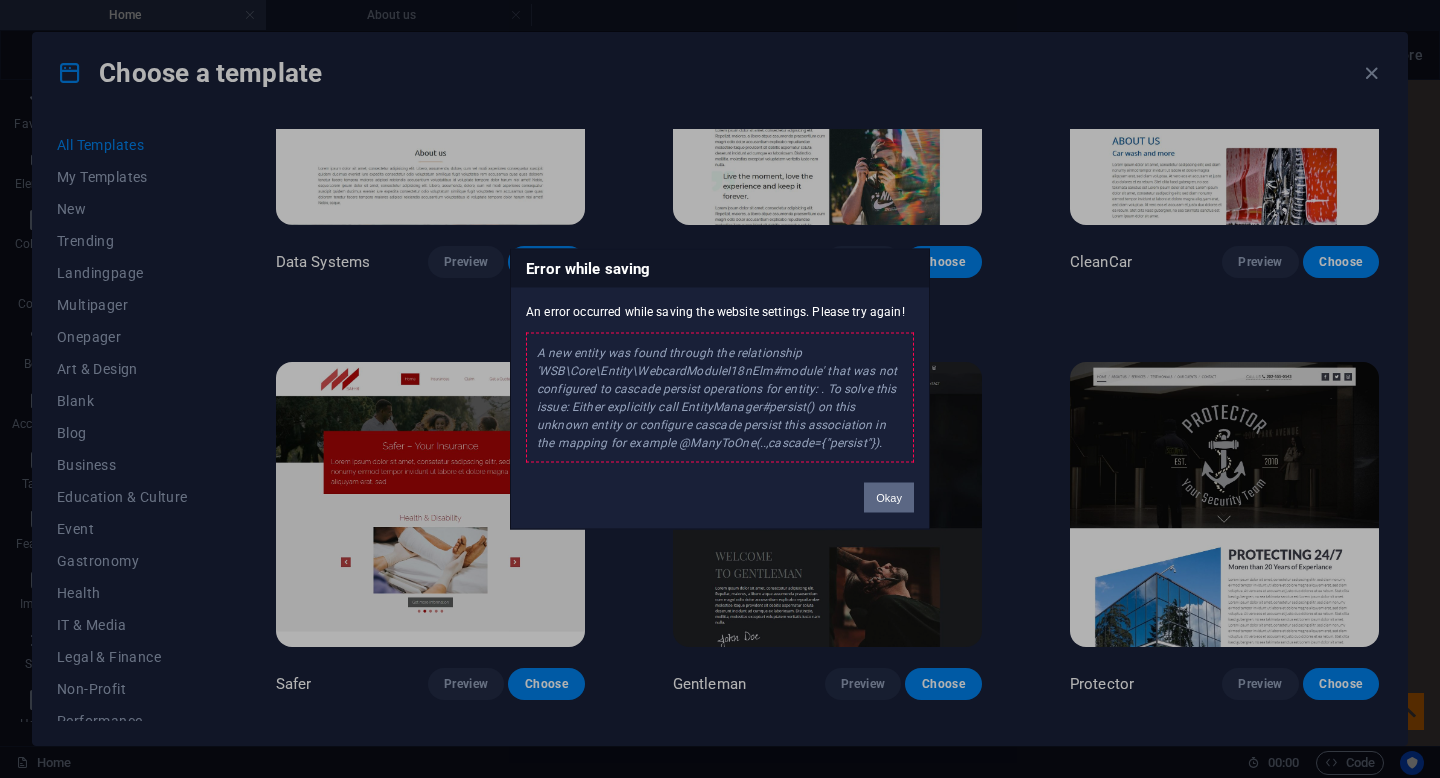 click on "Okay" at bounding box center (889, 498) 